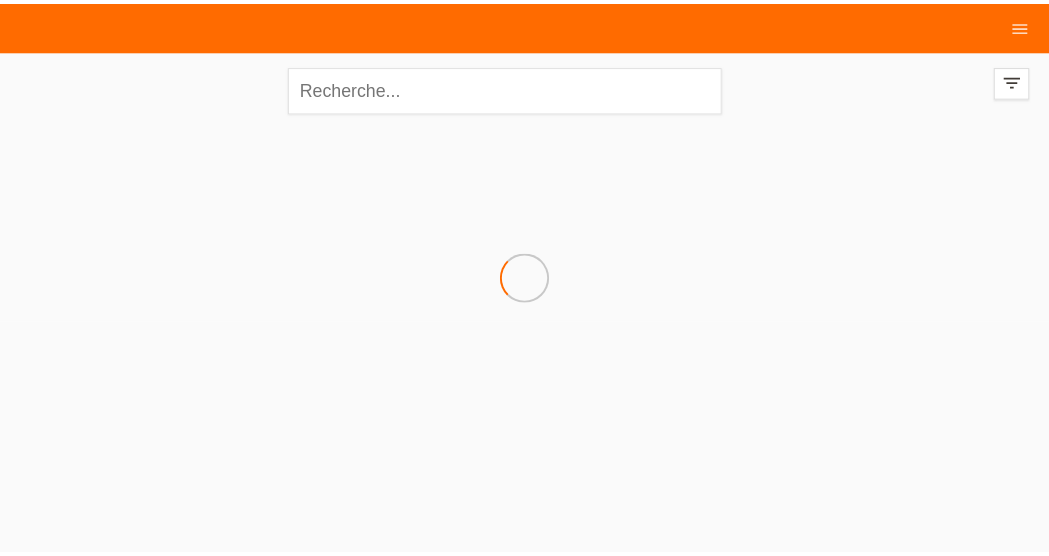 scroll, scrollTop: 0, scrollLeft: 0, axis: both 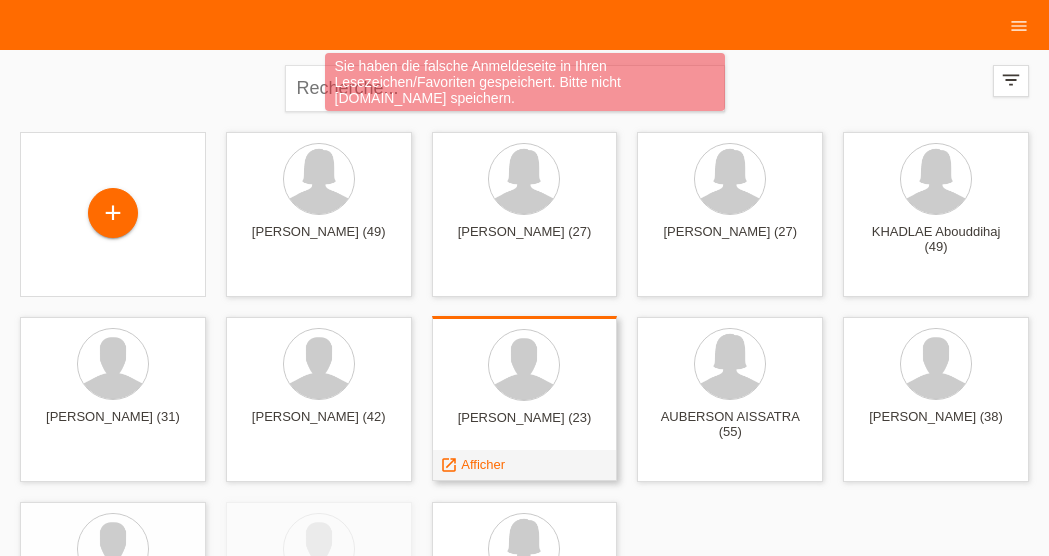 click on "BERKAY AHMETCI (23)" at bounding box center (525, 426) 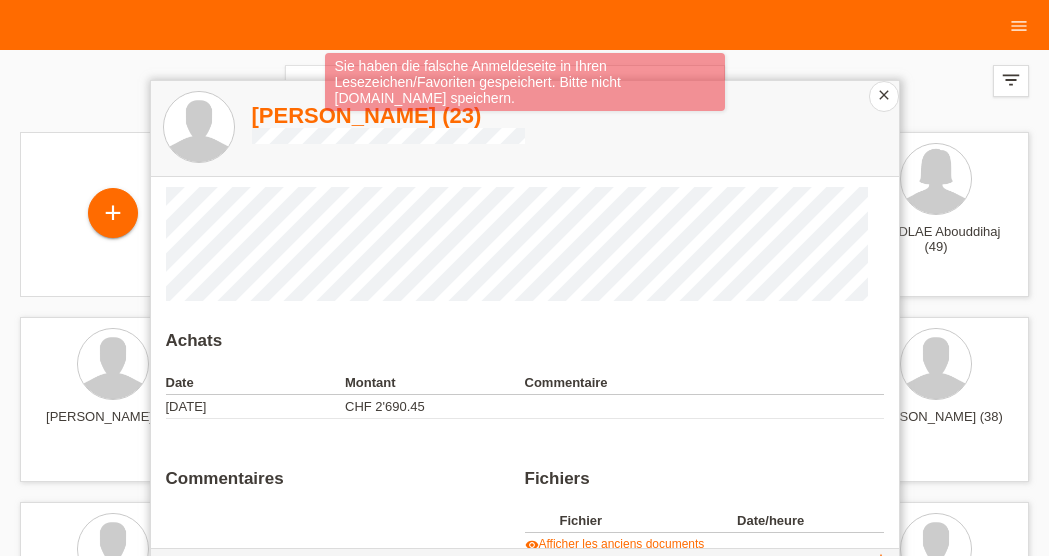 click on "close" at bounding box center (884, 95) 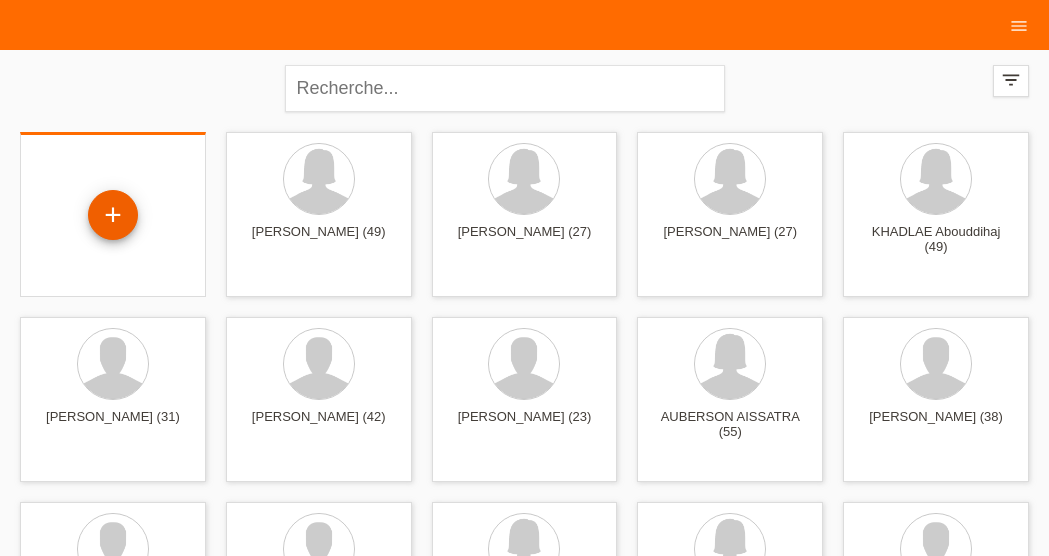 click on "+" at bounding box center [113, 215] 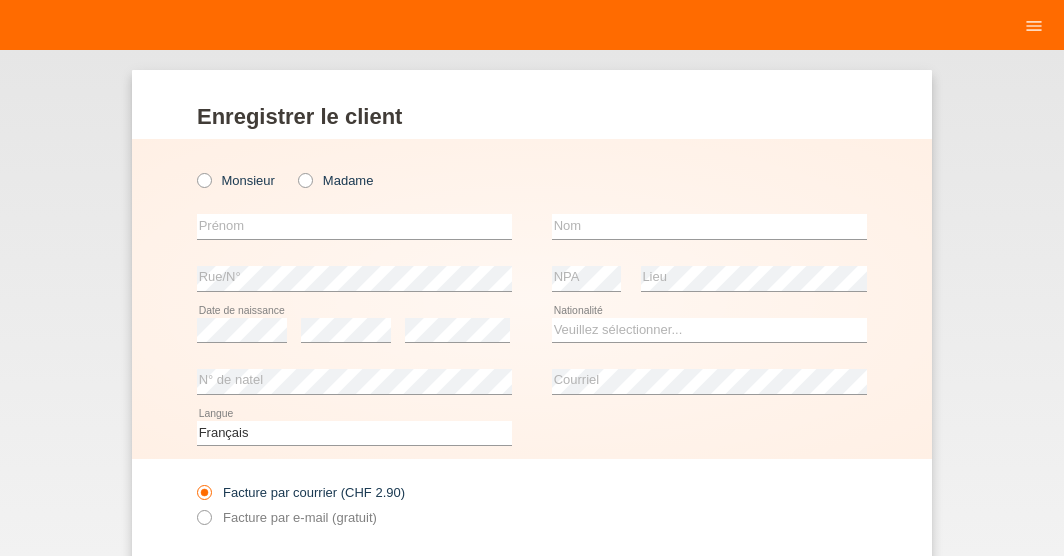 scroll, scrollTop: 0, scrollLeft: 0, axis: both 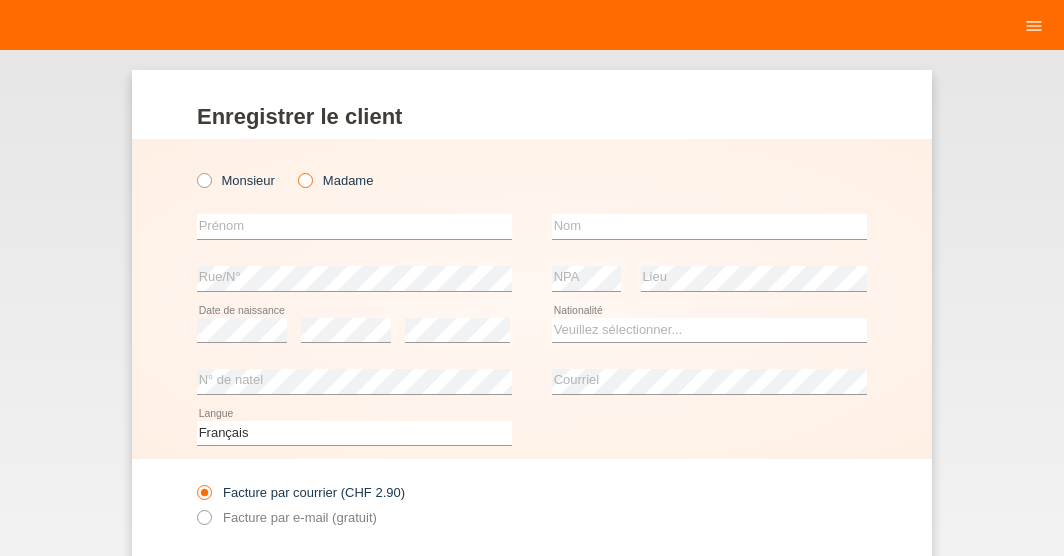 click at bounding box center (295, 170) 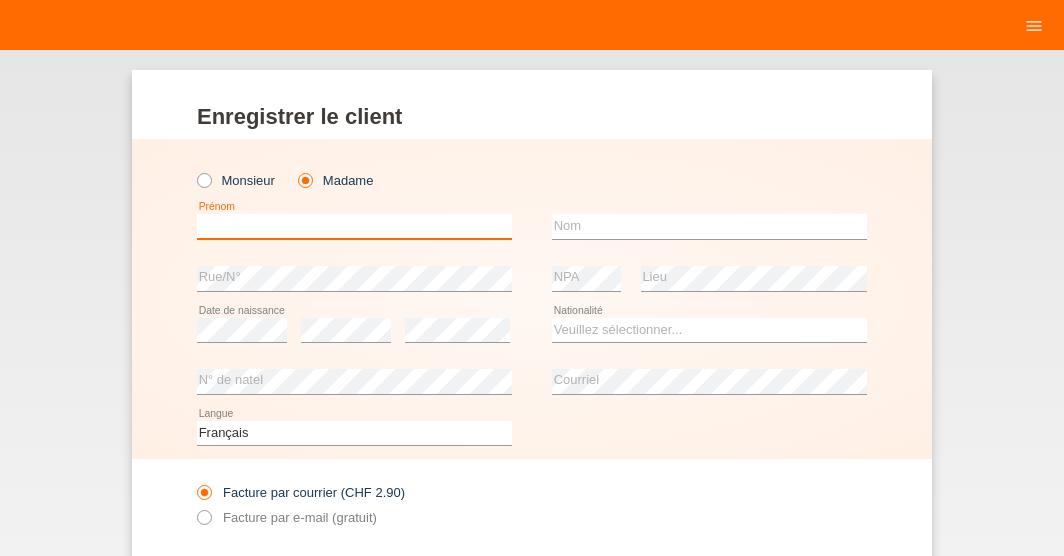click at bounding box center (354, 226) 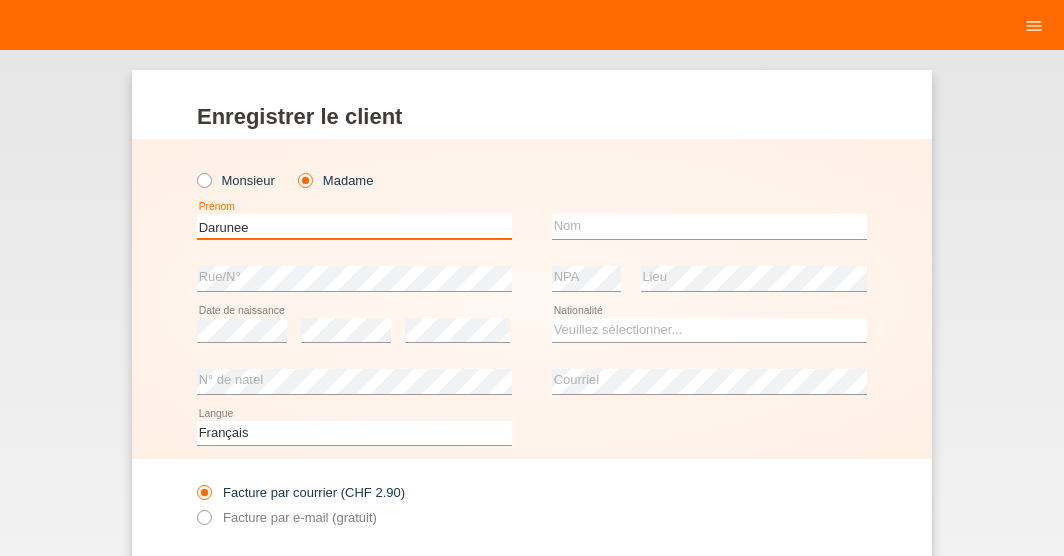 type on "Darunee" 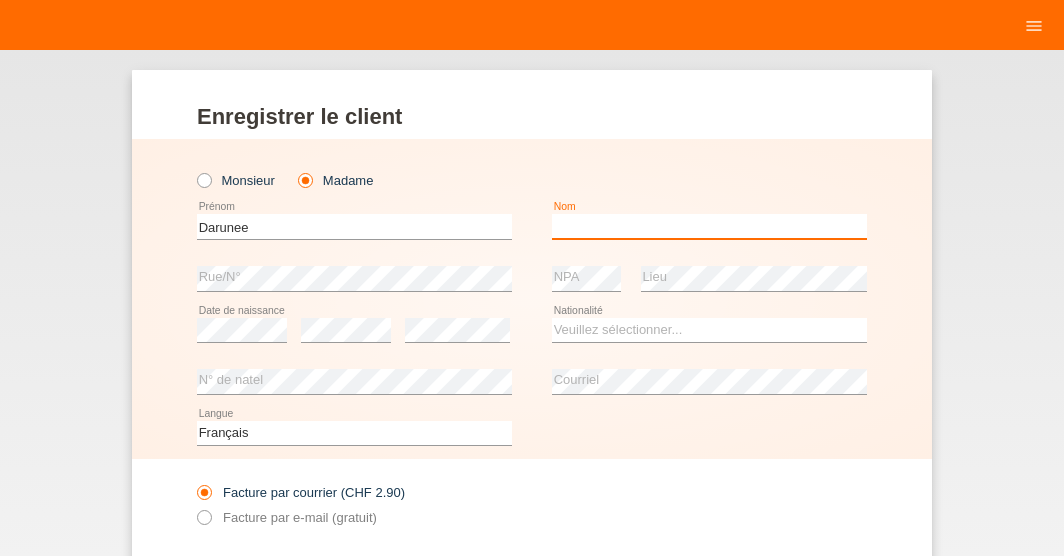 click at bounding box center (709, 226) 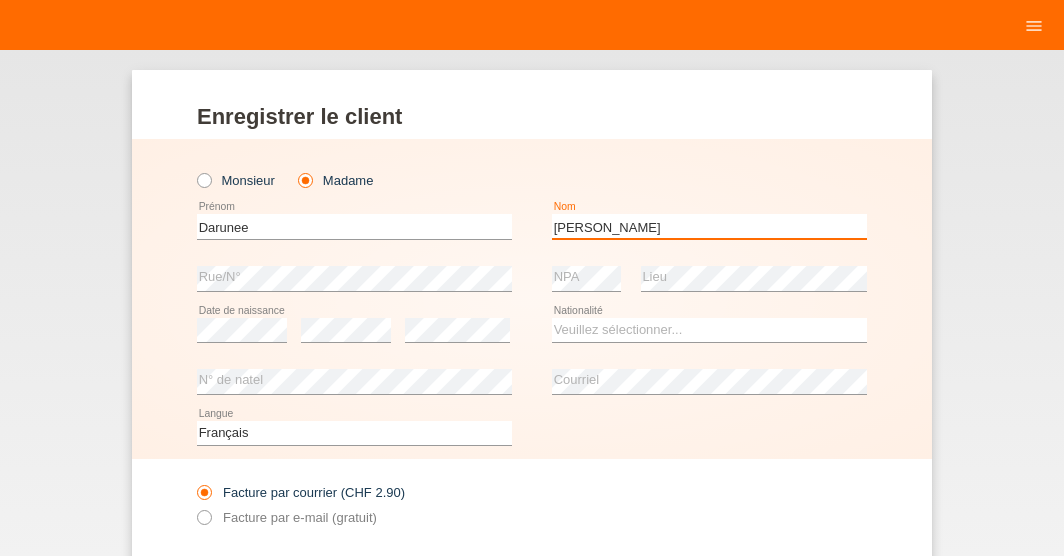 click on "Luthi" at bounding box center (709, 226) 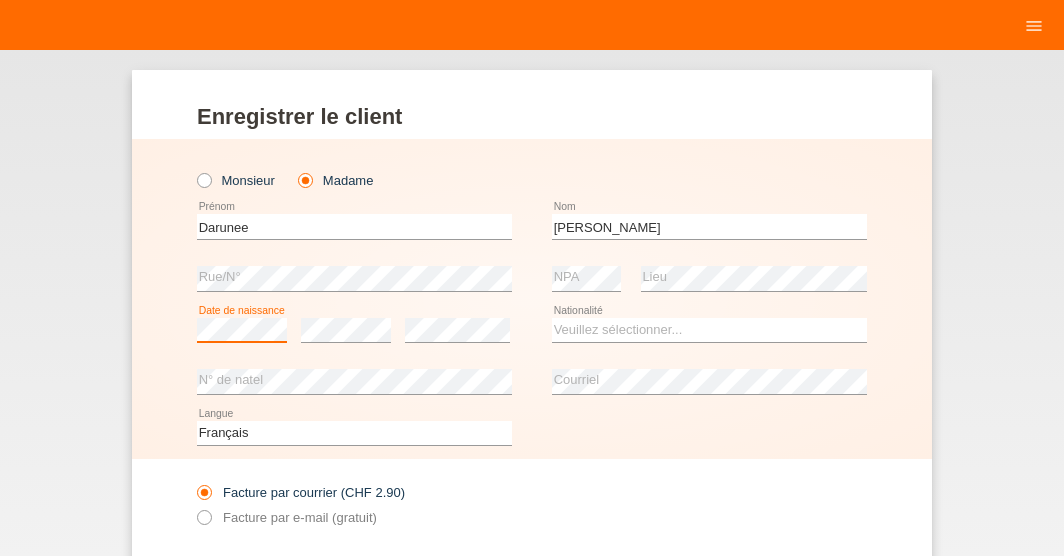 scroll, scrollTop: 0, scrollLeft: 0, axis: both 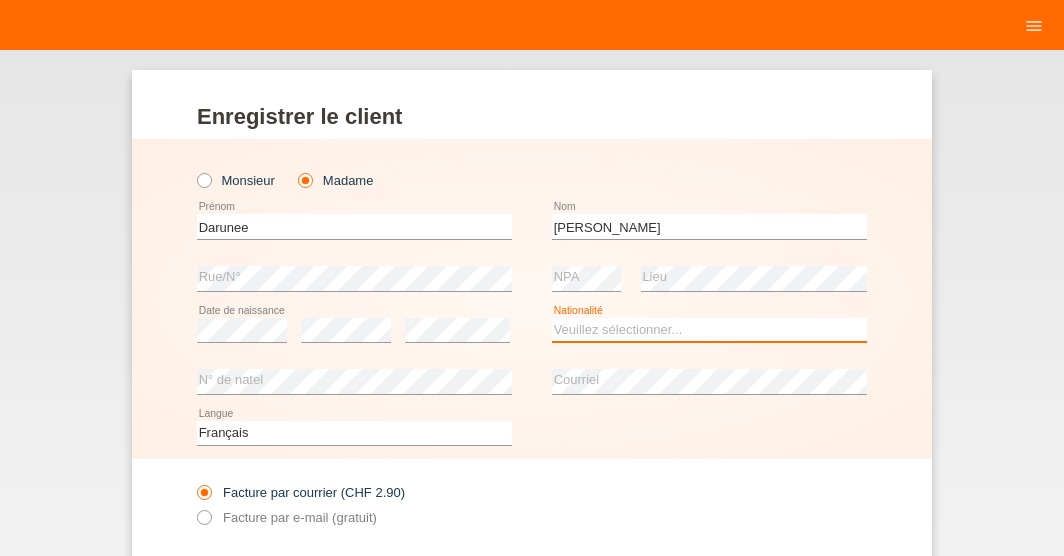 click on "Veuillez sélectionner...
Suisse
Allemagne
Autriche
Liechtenstein
------------
Afghanistan
Afrique du Sud
Åland
Albanie
Algérie Allemagne Andorre Angola Anguilla Antarctique Antigua-et-Barbuda Argentine" at bounding box center (709, 330) 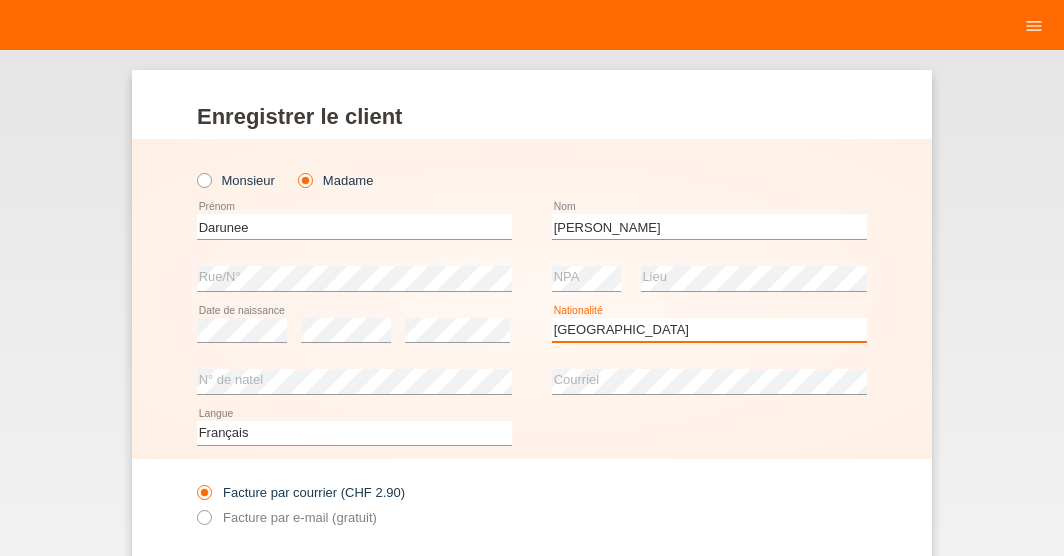 click on "Suisse" at bounding box center [0, 0] 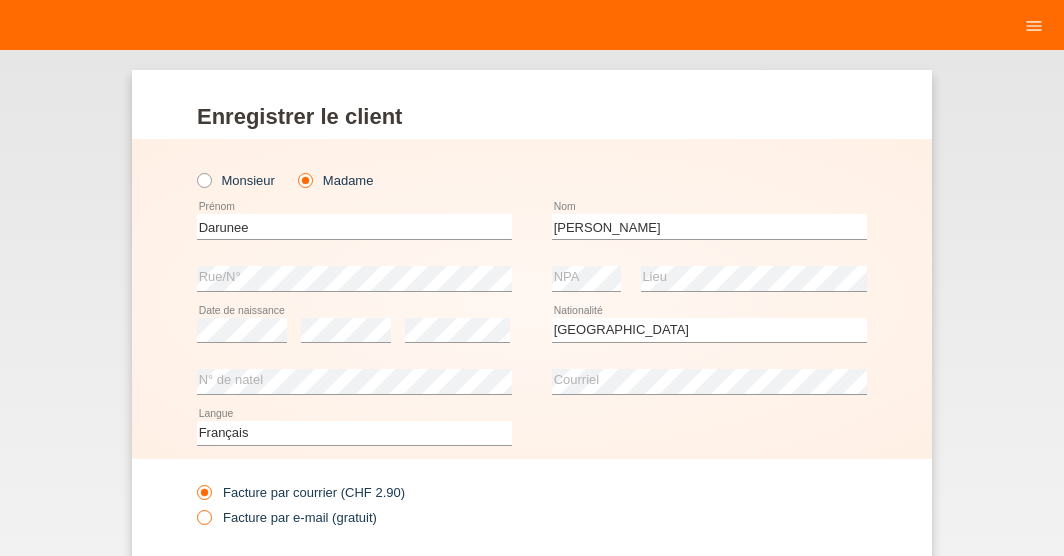 click at bounding box center [194, 507] 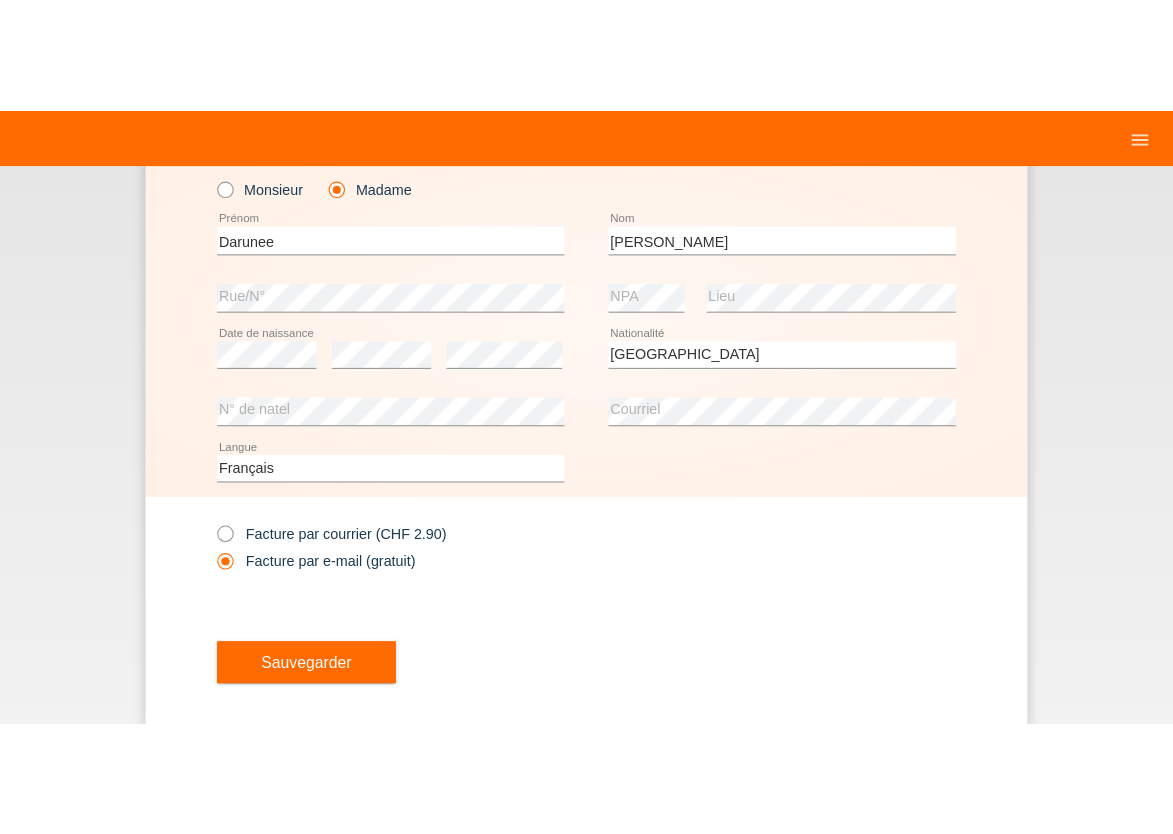 scroll, scrollTop: 134, scrollLeft: 0, axis: vertical 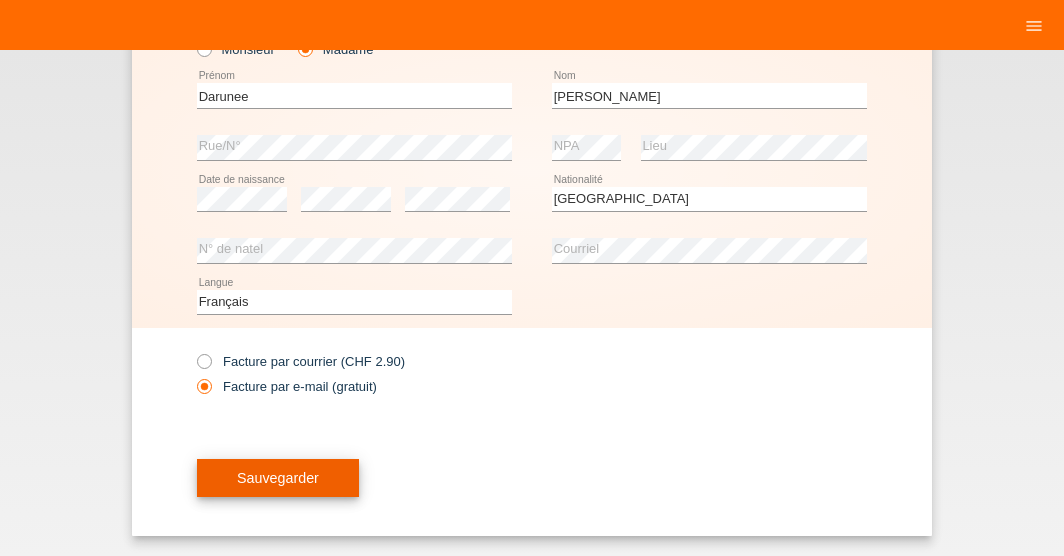 click on "Sauvegarder" at bounding box center (278, 478) 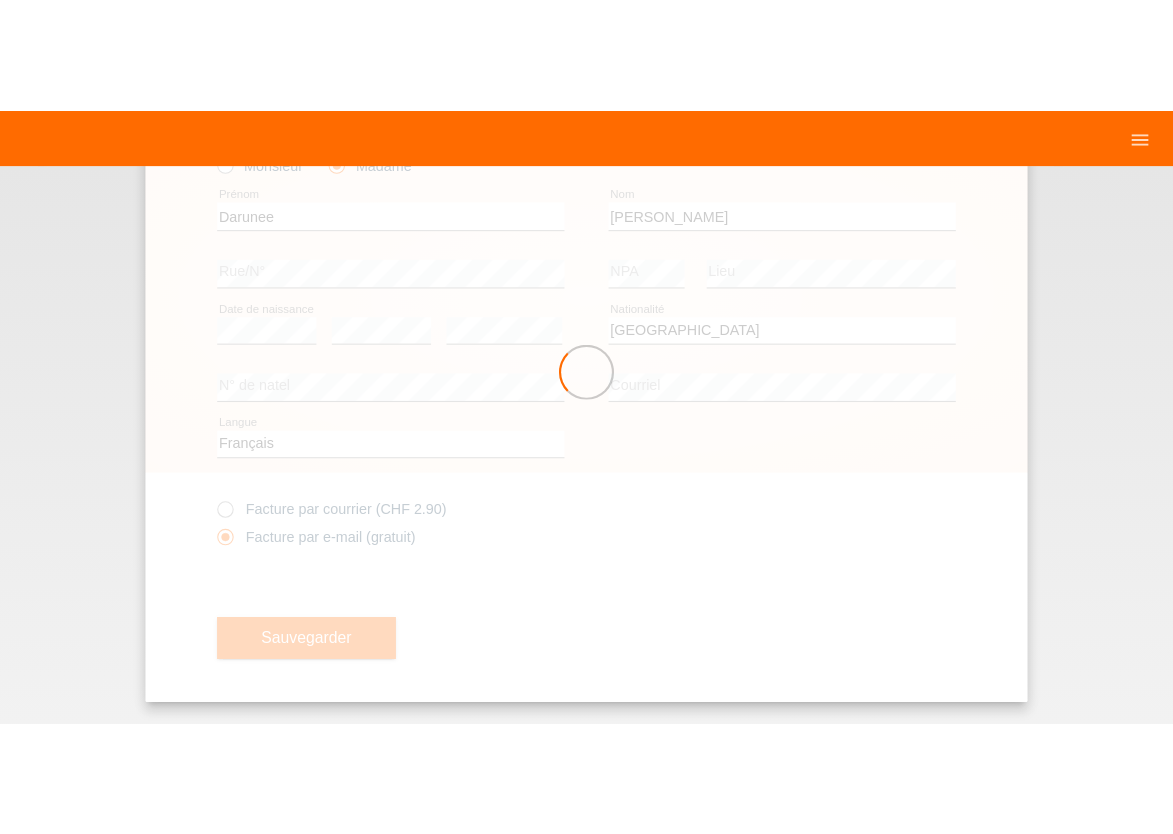 scroll, scrollTop: 0, scrollLeft: 0, axis: both 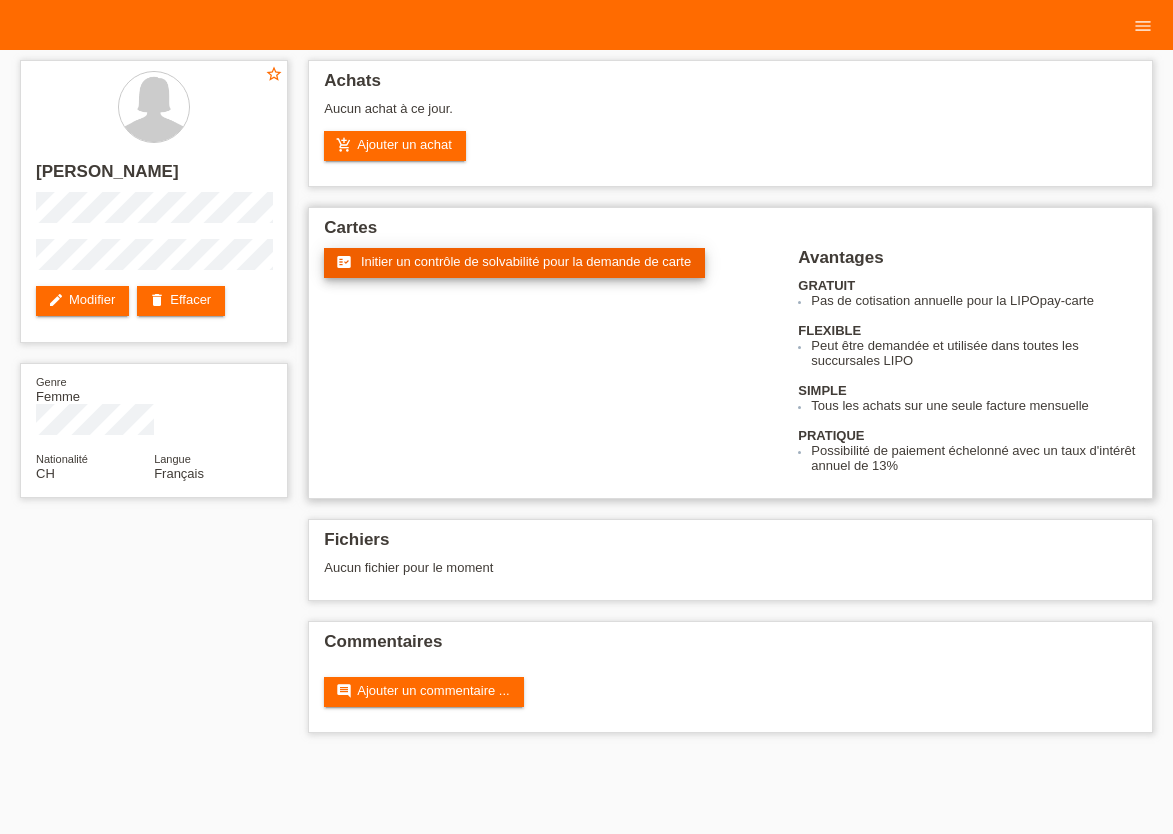 click on "Initier un contrôle de solvabilité pour la demande de carte" at bounding box center (526, 261) 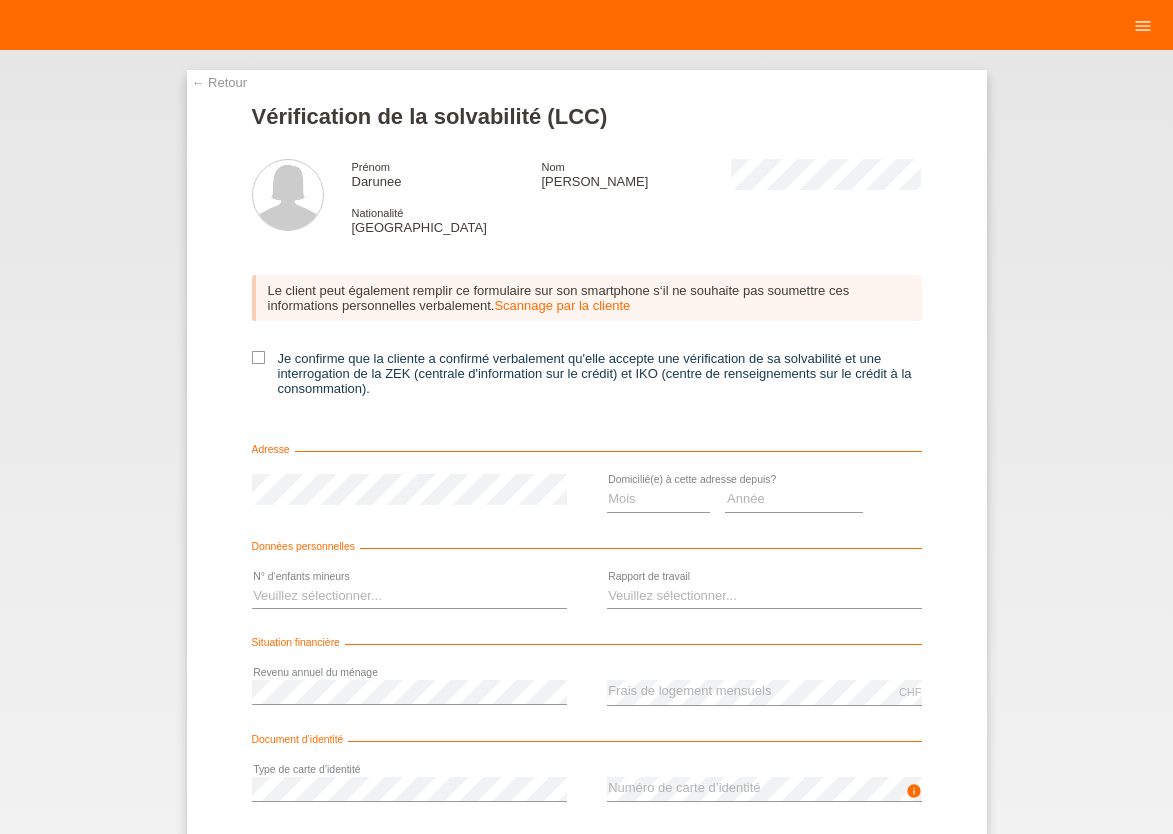 scroll, scrollTop: 0, scrollLeft: 0, axis: both 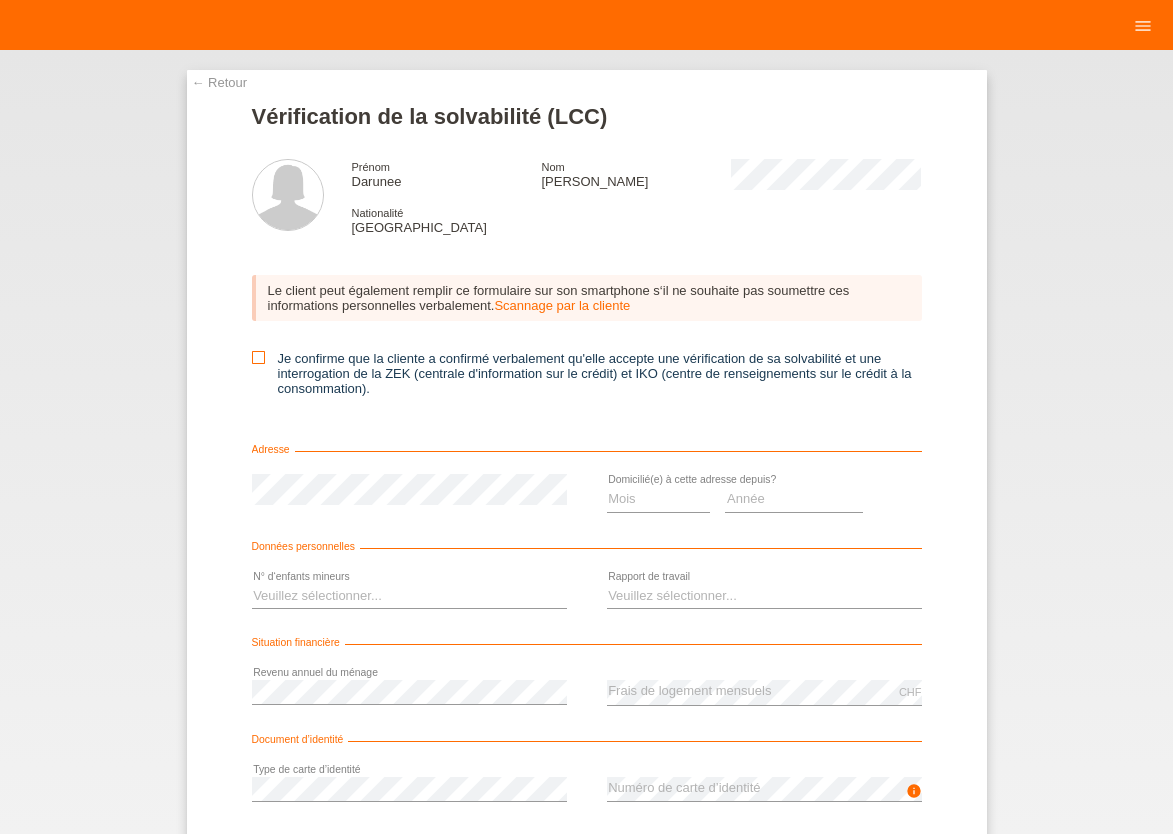 click at bounding box center [258, 357] 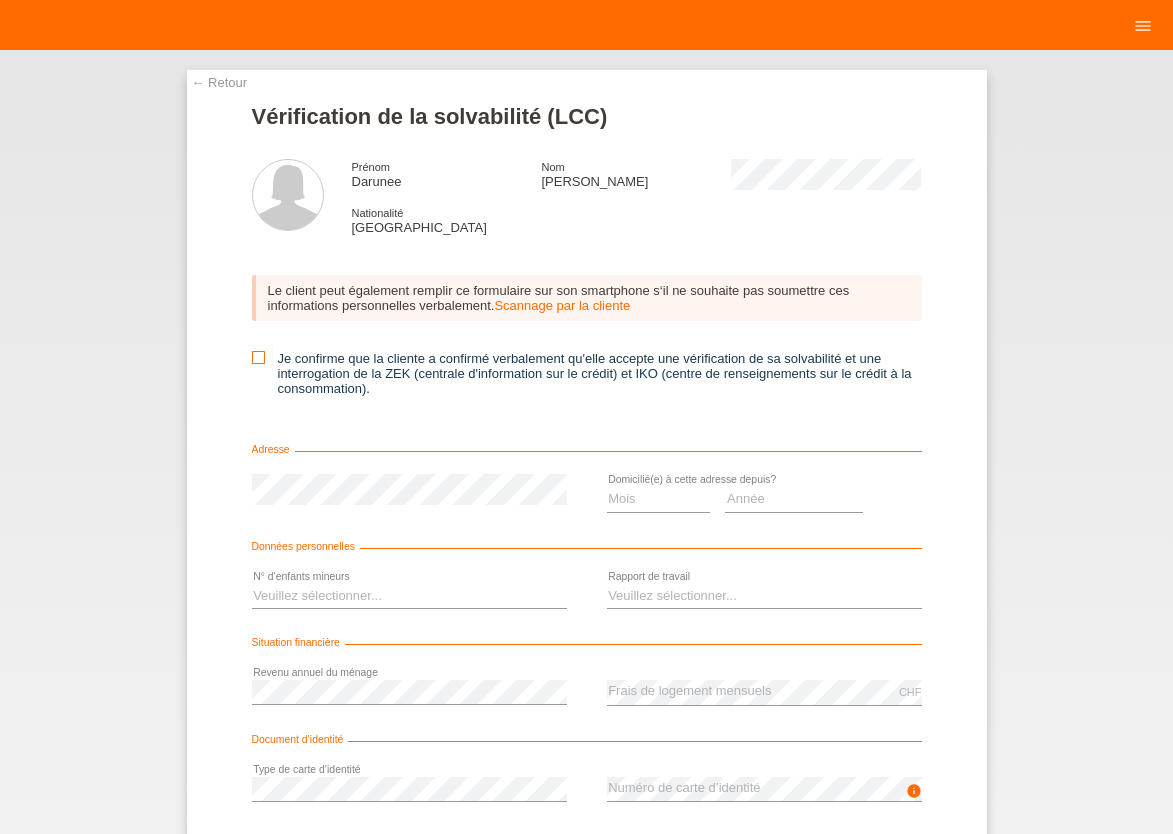 click on "Je confirme que la cliente a confirmé verbalement qu'elle accepte une vérification de sa solvabilité et une interrogation de la ZEK (centrale d'information sur le crédit) et IKO (centre de renseignements sur le crédit à la consommation)." at bounding box center (258, 357) 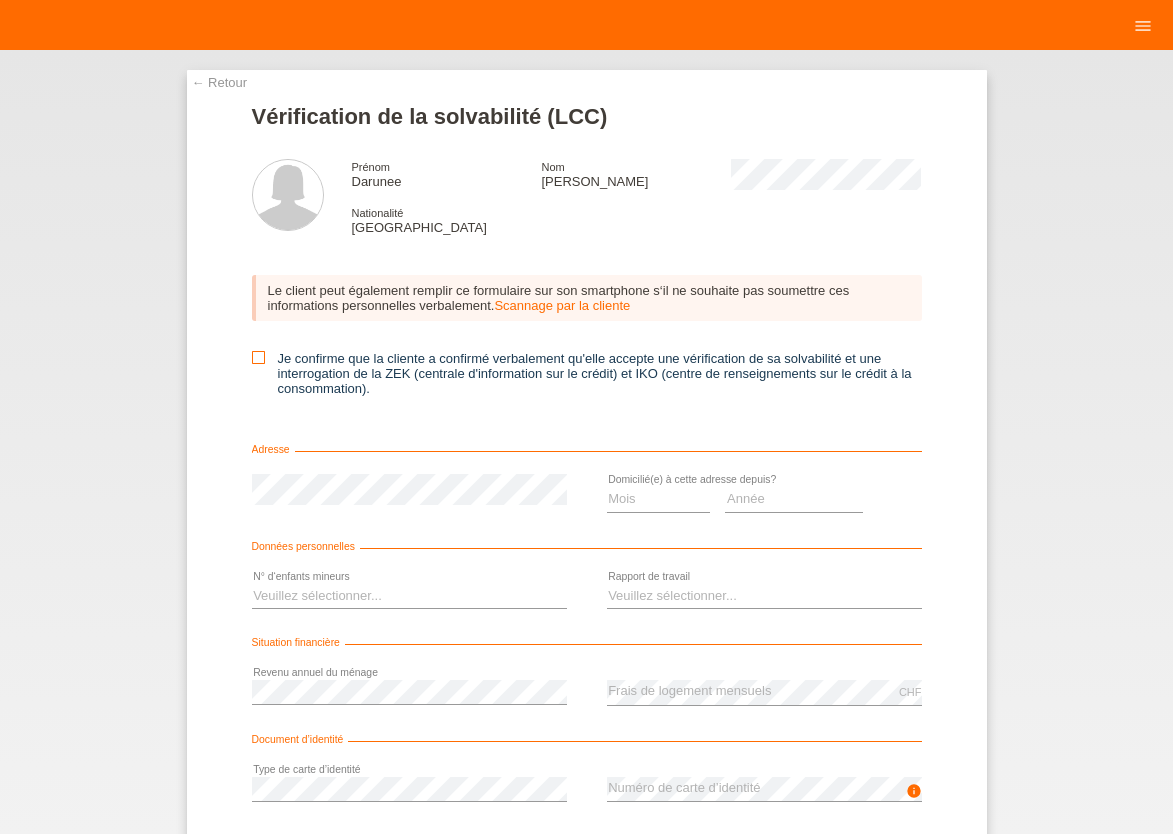 checkbox on "true" 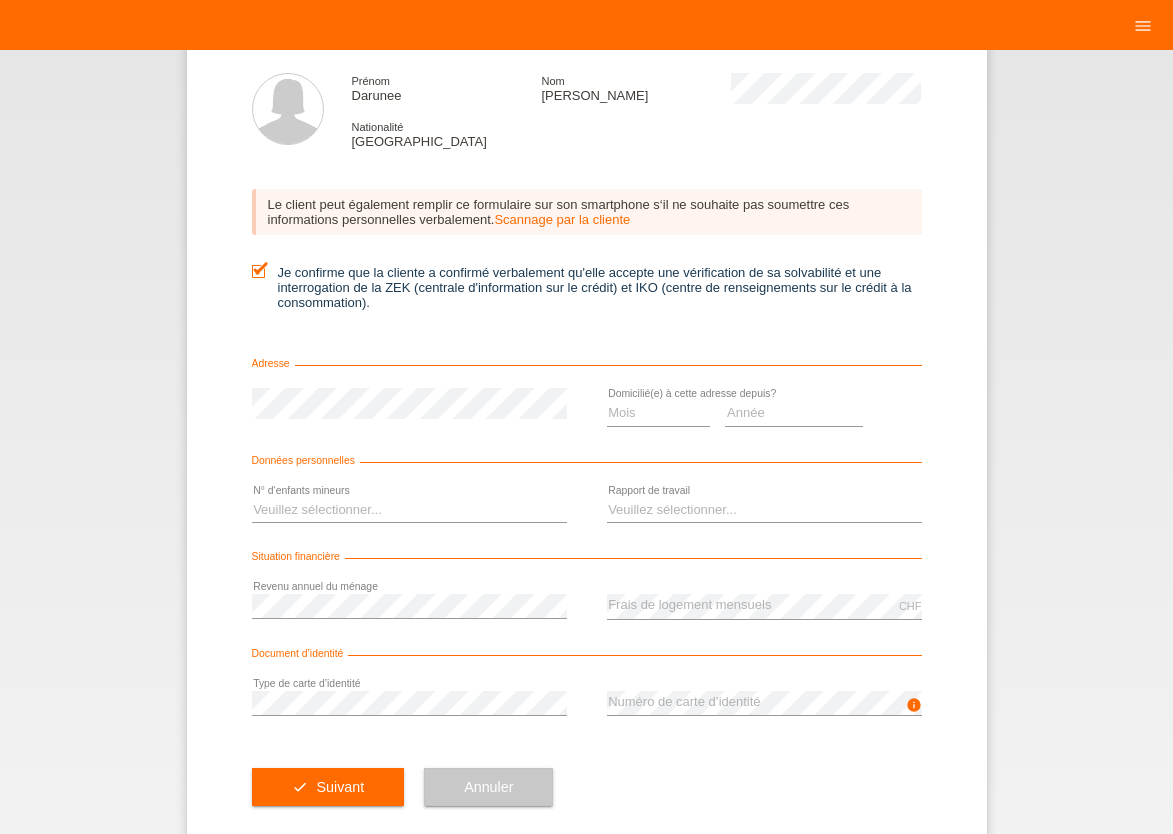 scroll, scrollTop: 88, scrollLeft: 0, axis: vertical 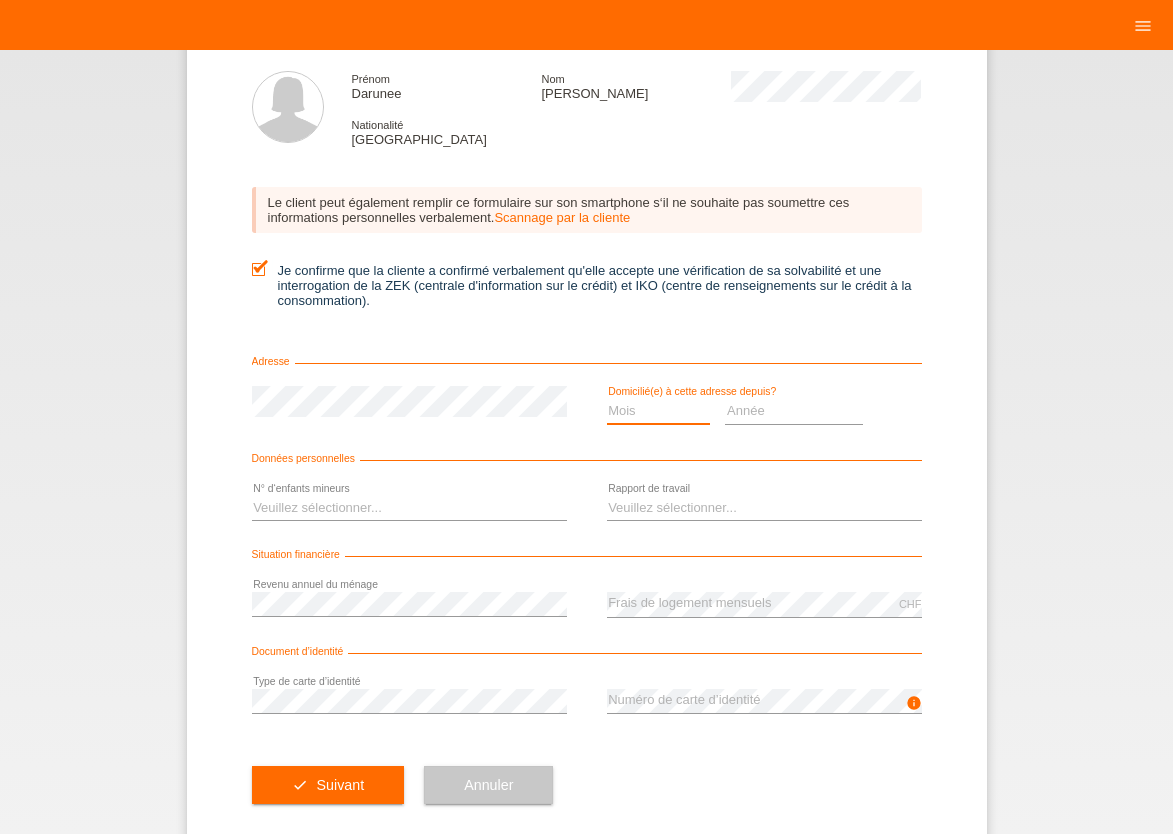 click on "Mois
01
02
03
04
05
06
07
08
09
10" at bounding box center (659, 411) 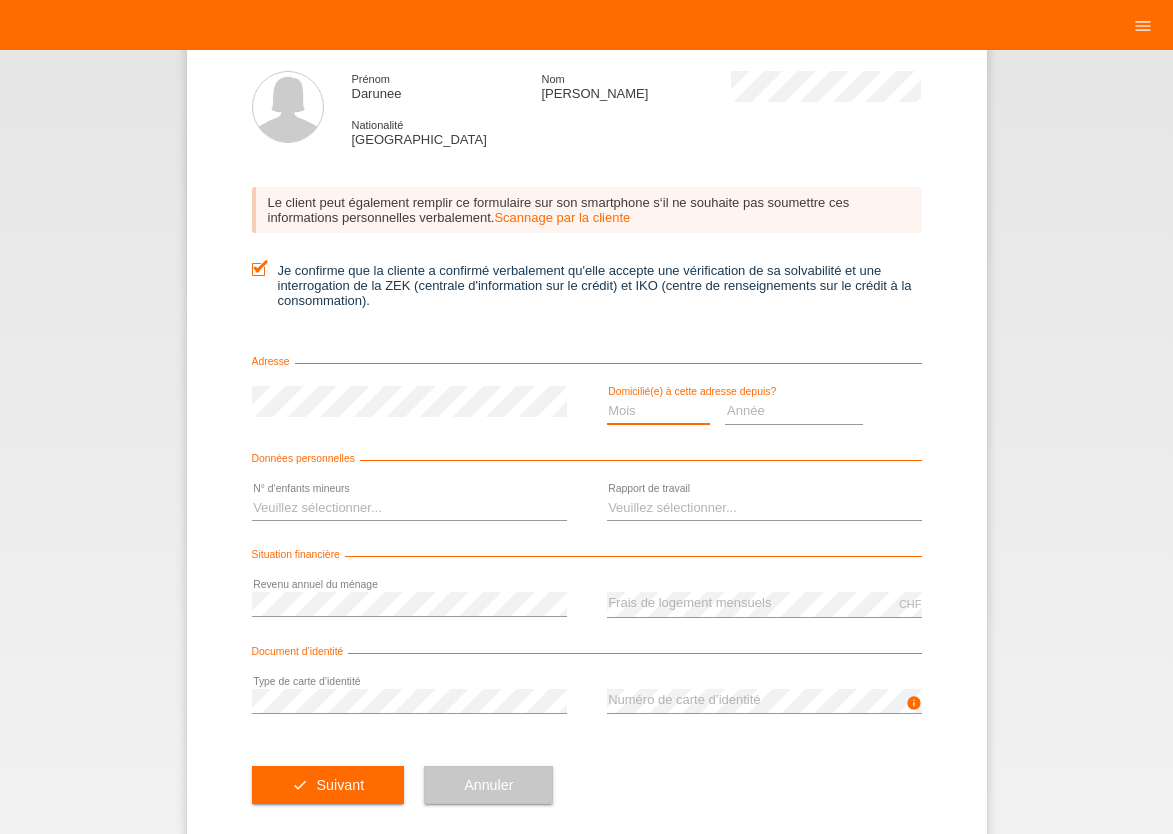 click on "Mois
01
02
03
04
05
06
07
08
09
10" at bounding box center [659, 411] 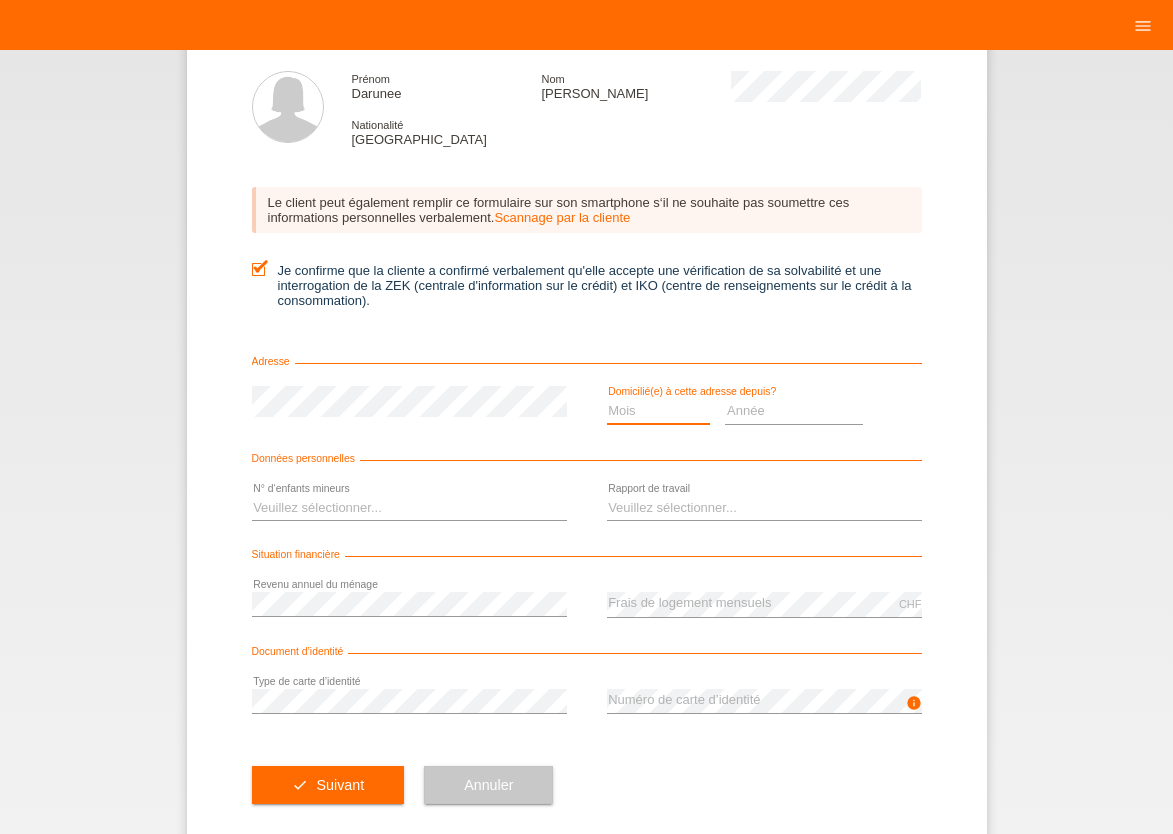 click on "Mois
01
02
03
04
05
06
07
08
09
10" at bounding box center (659, 411) 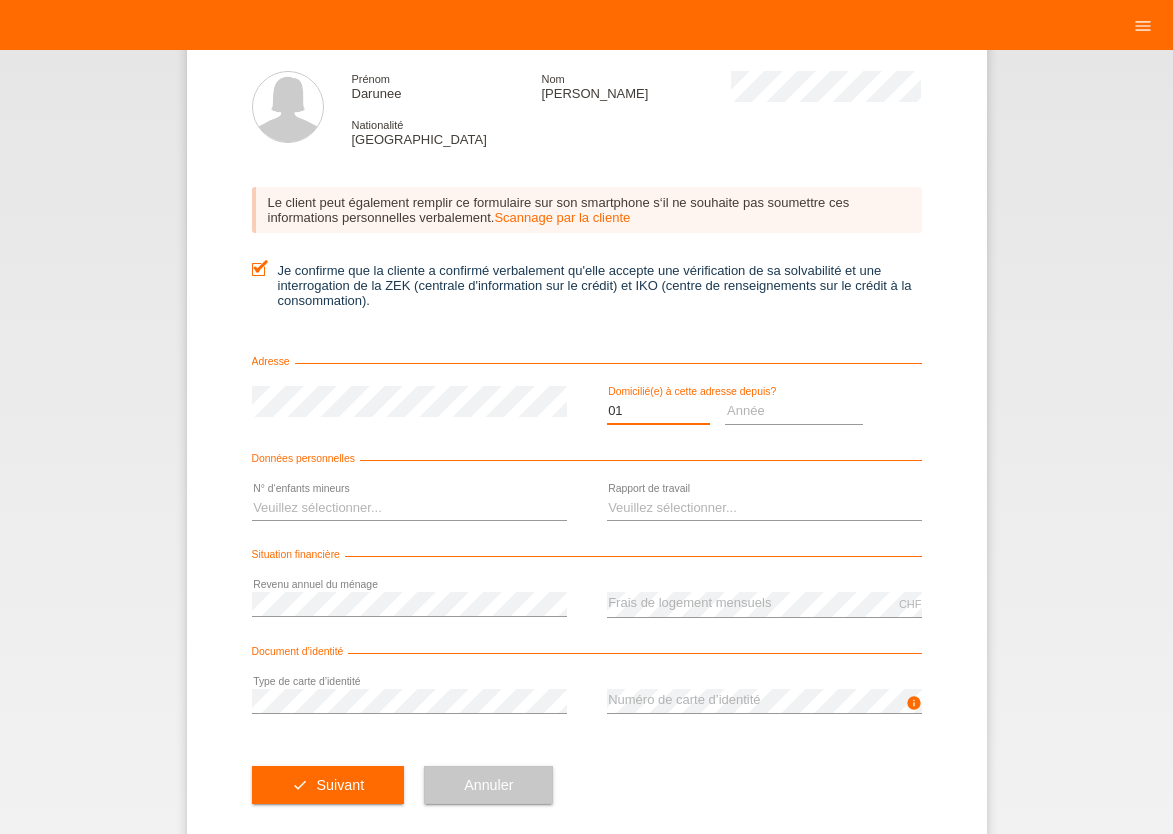 click on "01" at bounding box center [0, 0] 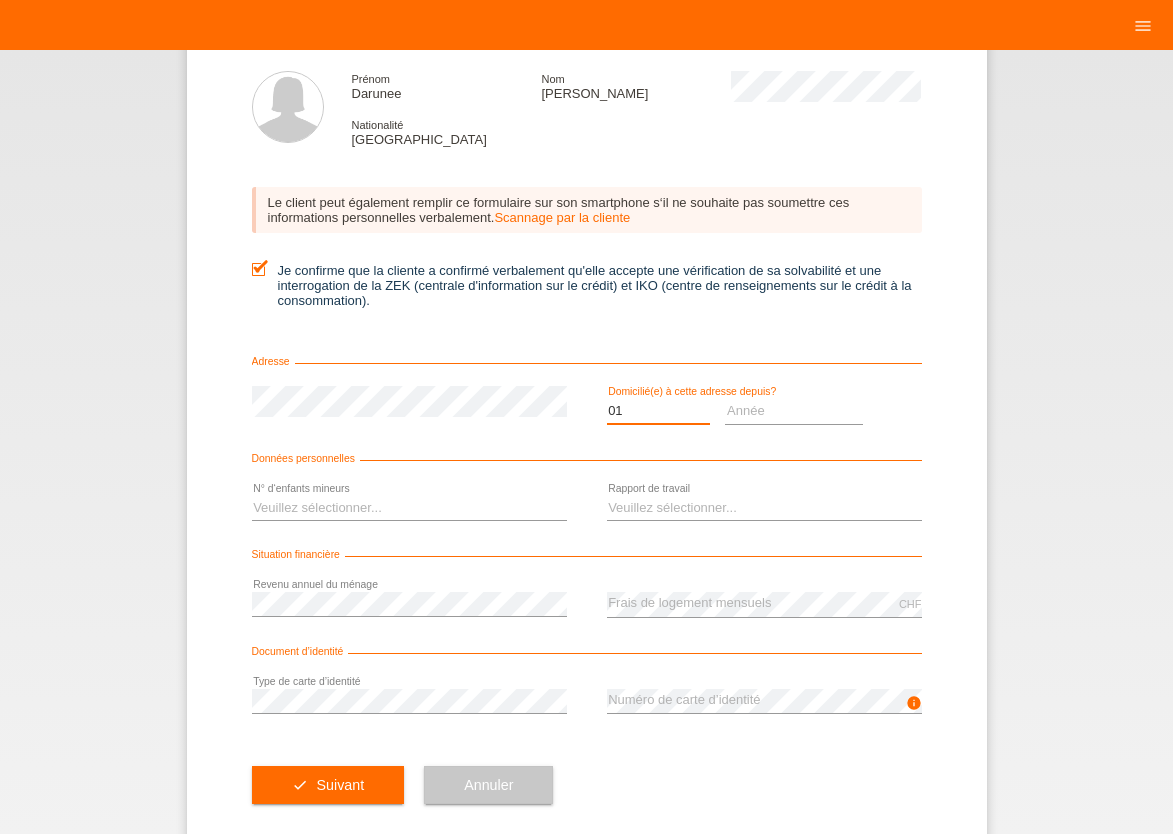 scroll, scrollTop: 0, scrollLeft: 0, axis: both 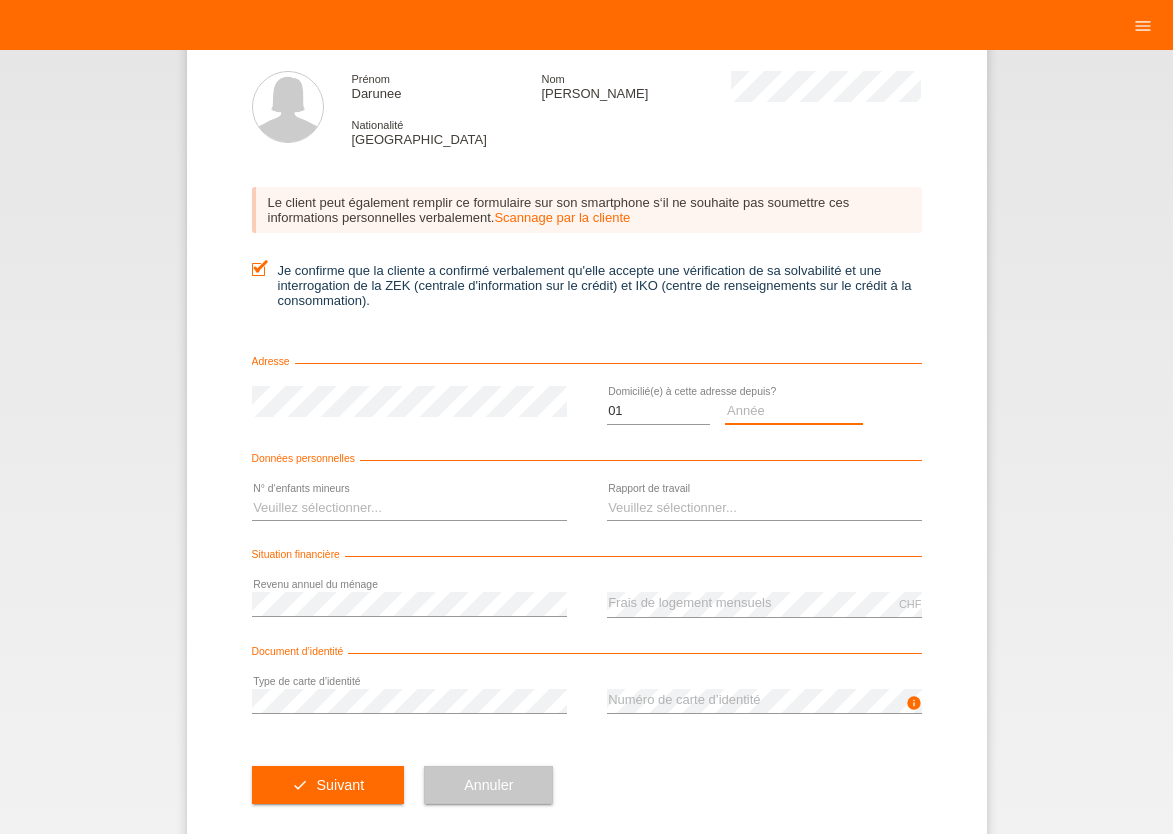 click on "Année
2025
2024
2023
2022
2021
2020
2019
2018
2017
2016 2015 2014 2013 2012 2011 2010 2009 2008 2007 2006 2005 2004 2003" at bounding box center (794, 411) 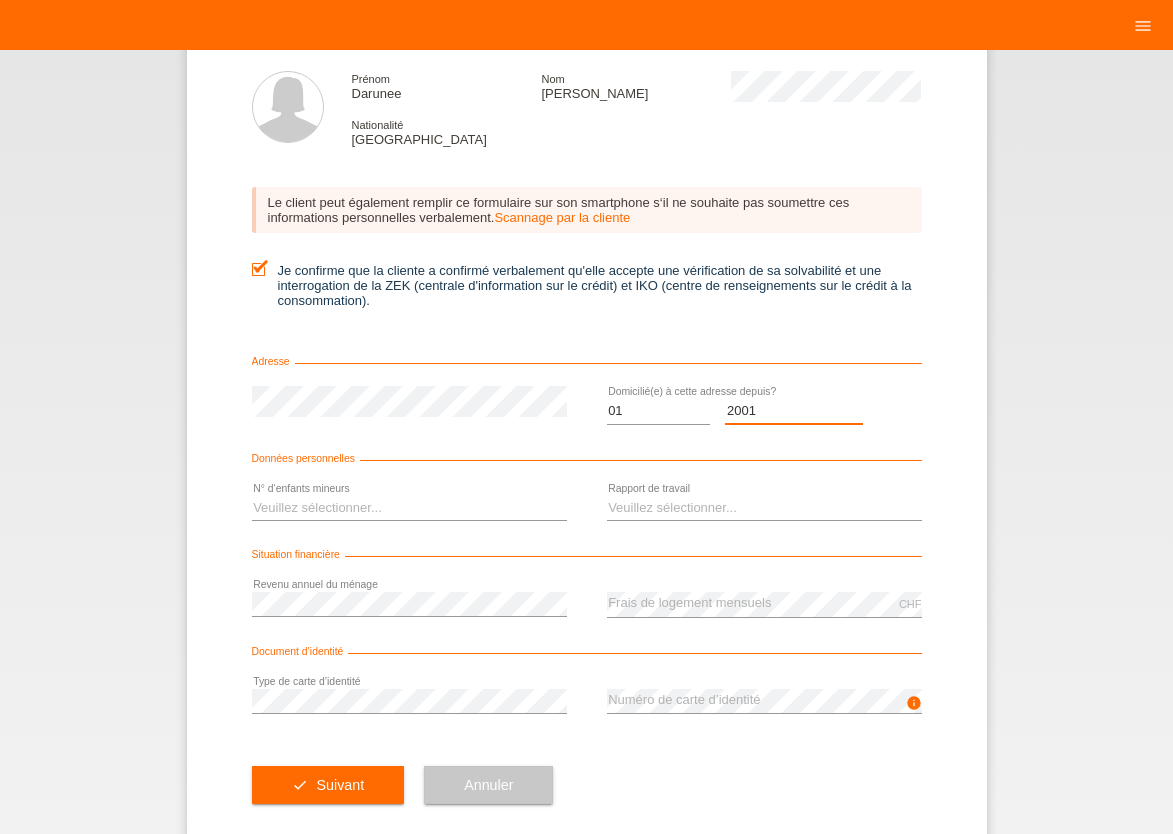 click on "2001" at bounding box center (0, 0) 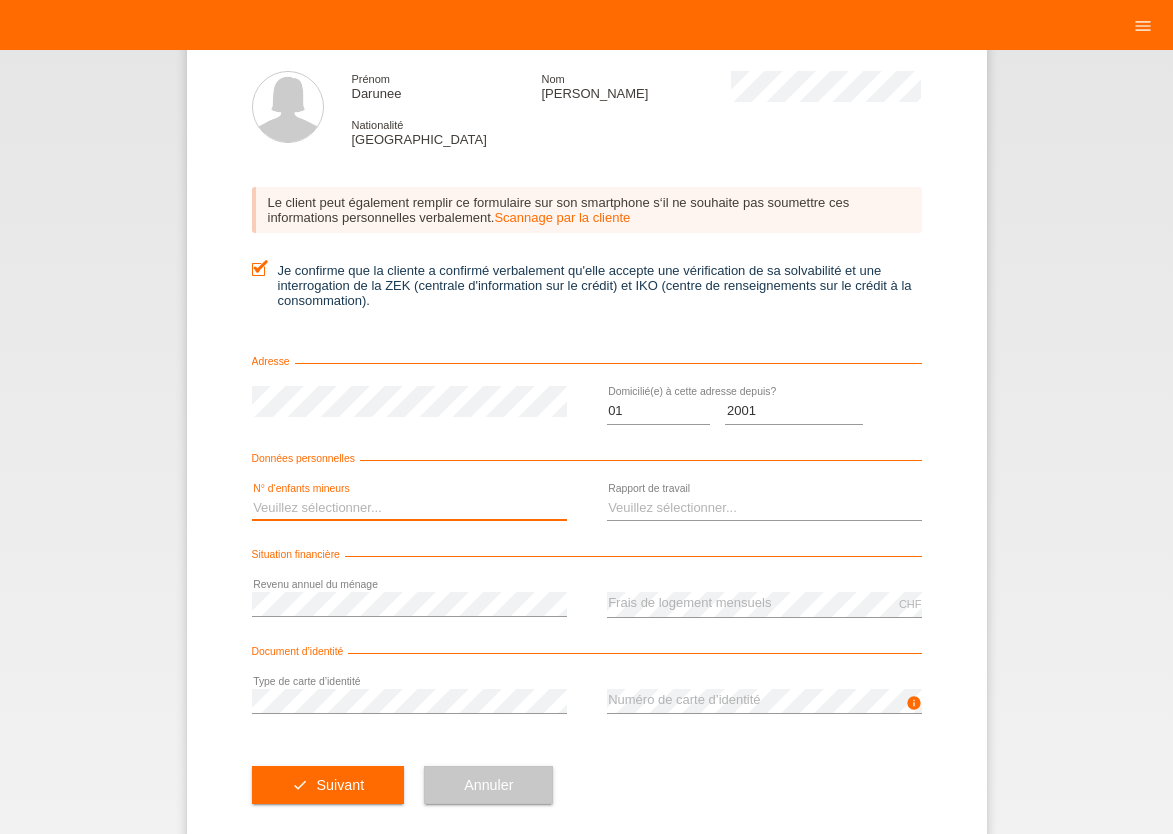 click on "Veuillez sélectionner...
0
1
2
3
4
5
6
7
8
9" at bounding box center (409, 508) 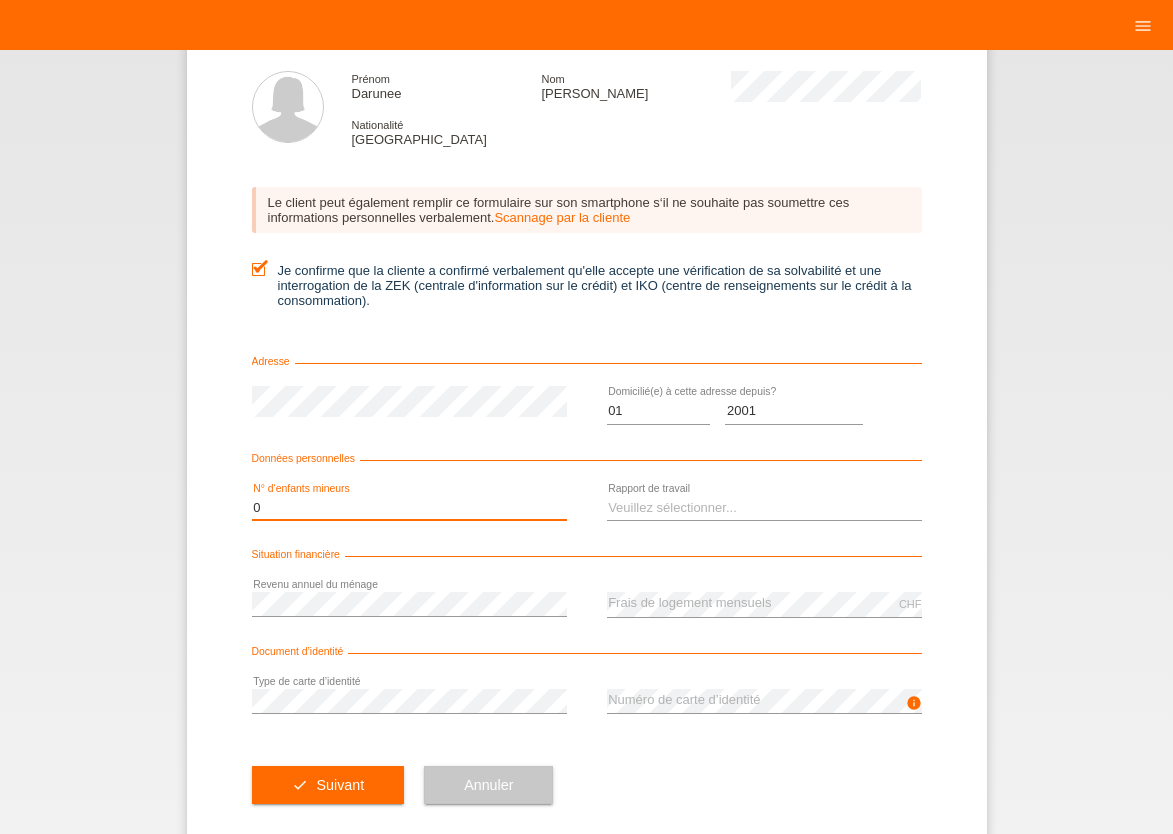 click on "0" at bounding box center [0, 0] 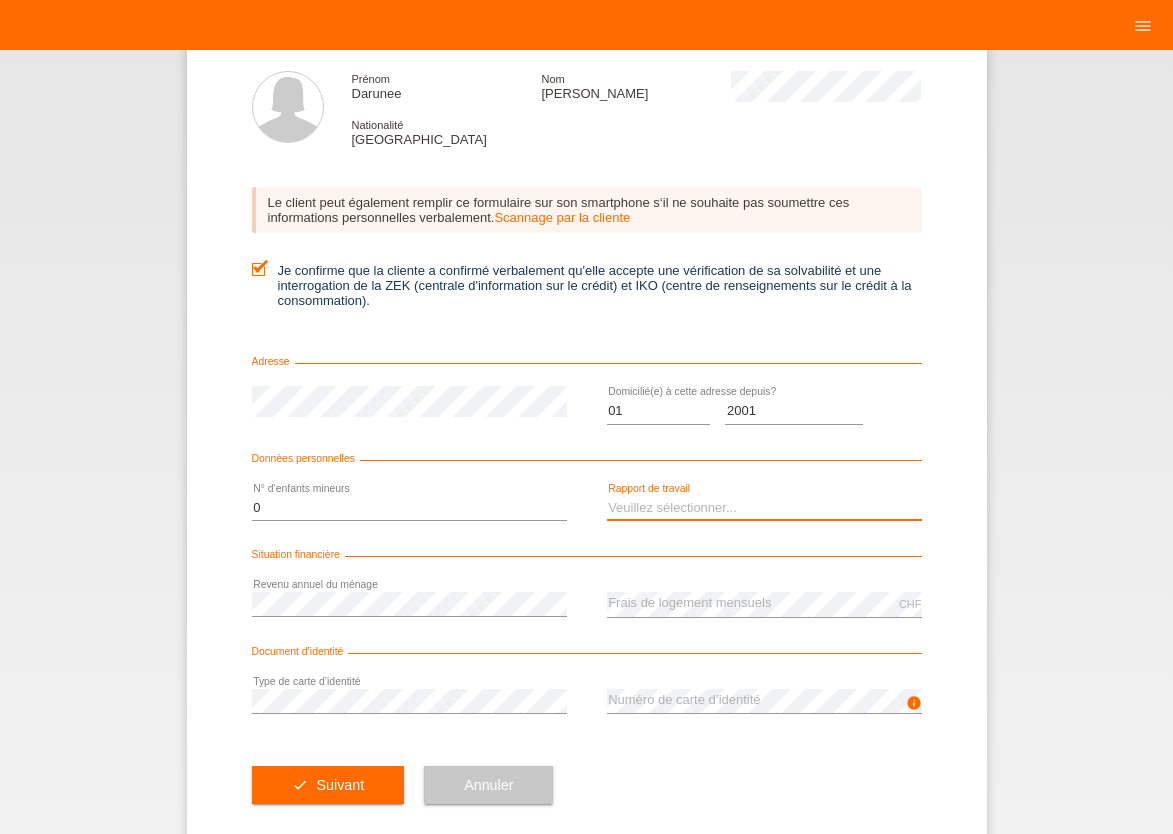 click on "Veuillez sélectionner...
A durée indéterminée
A durée déterminée
Apprenti/étudiant
Retraité(e)
Sans activité lucrative
Femme/homme au foyer
Indépendant(e)" at bounding box center (764, 508) 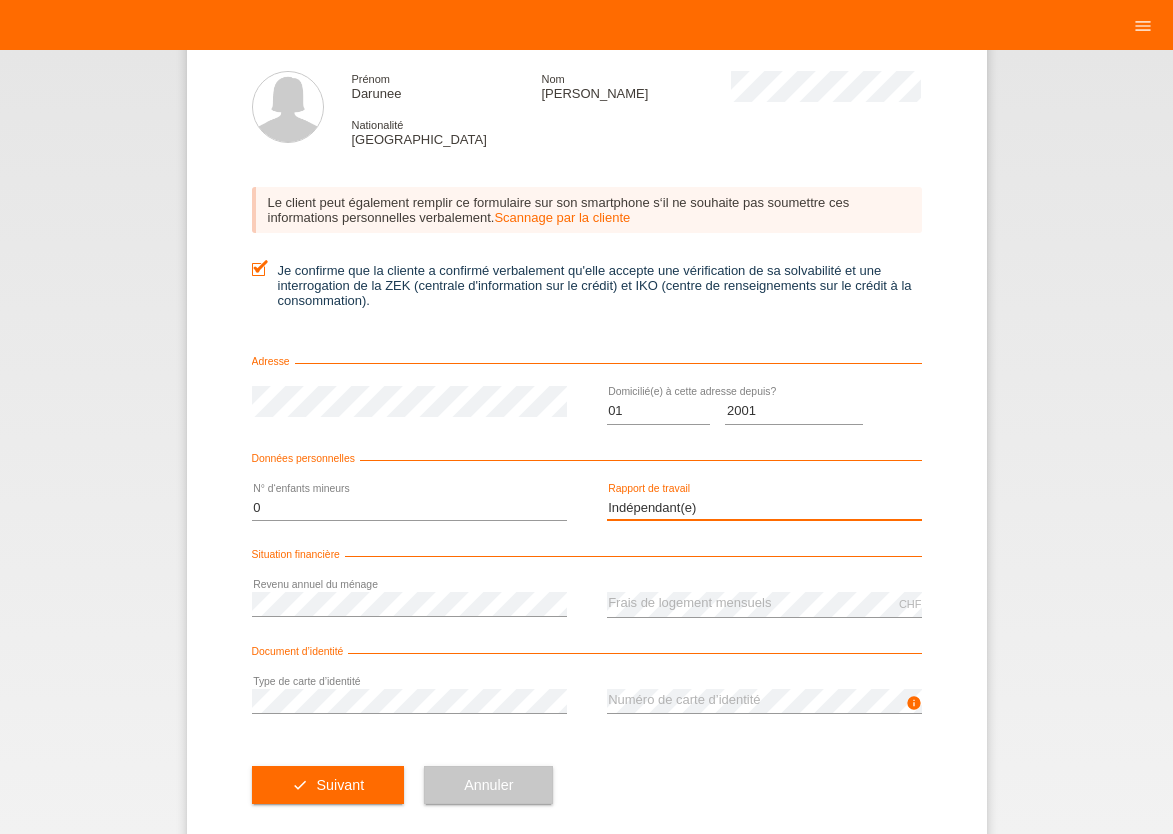 click on "Indépendant(e)" at bounding box center [0, 0] 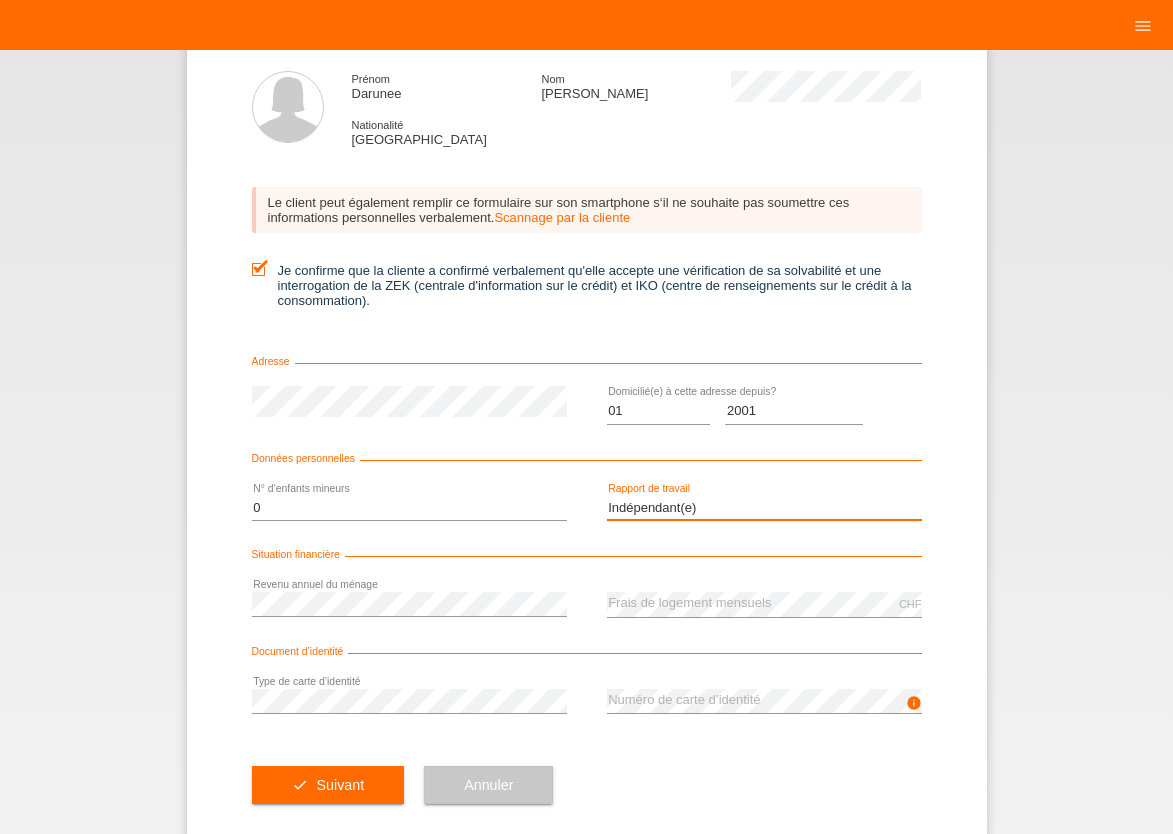 scroll, scrollTop: 0, scrollLeft: 0, axis: both 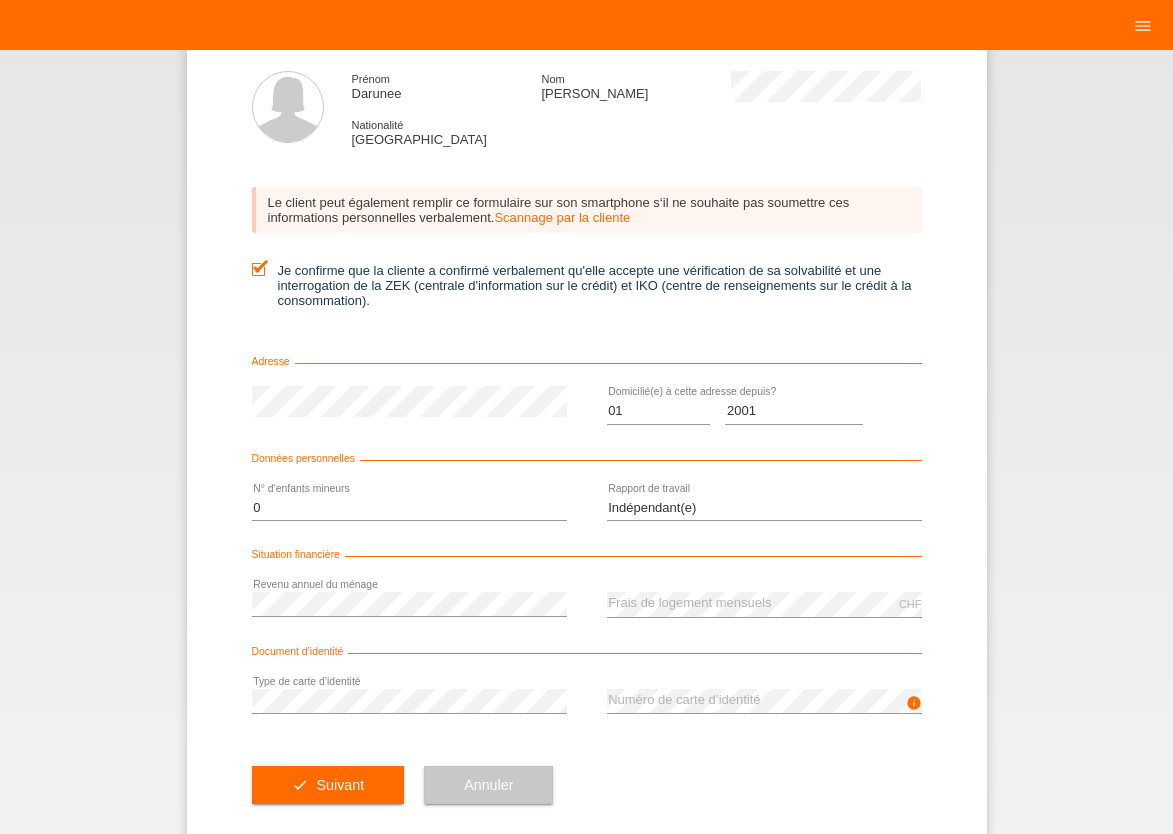 click on "error
Revenu annuel du ménage" at bounding box center (409, 604) 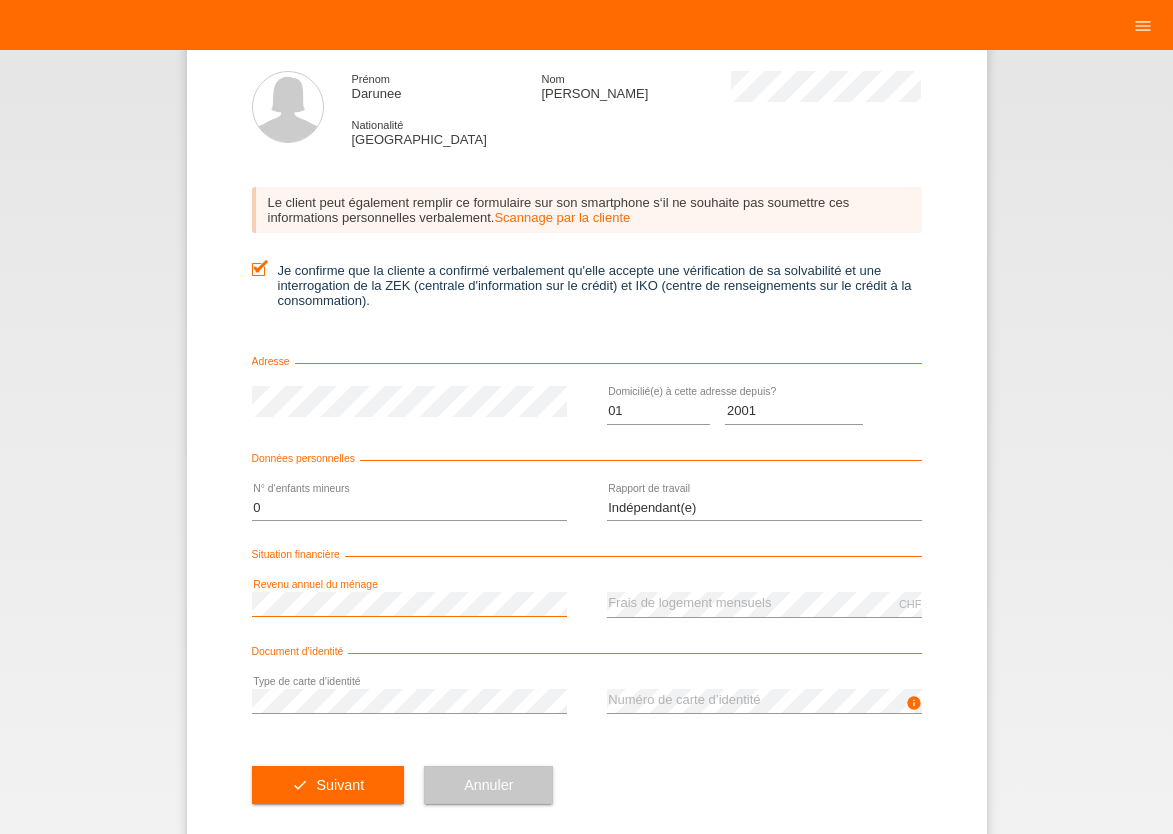 scroll, scrollTop: 0, scrollLeft: 0, axis: both 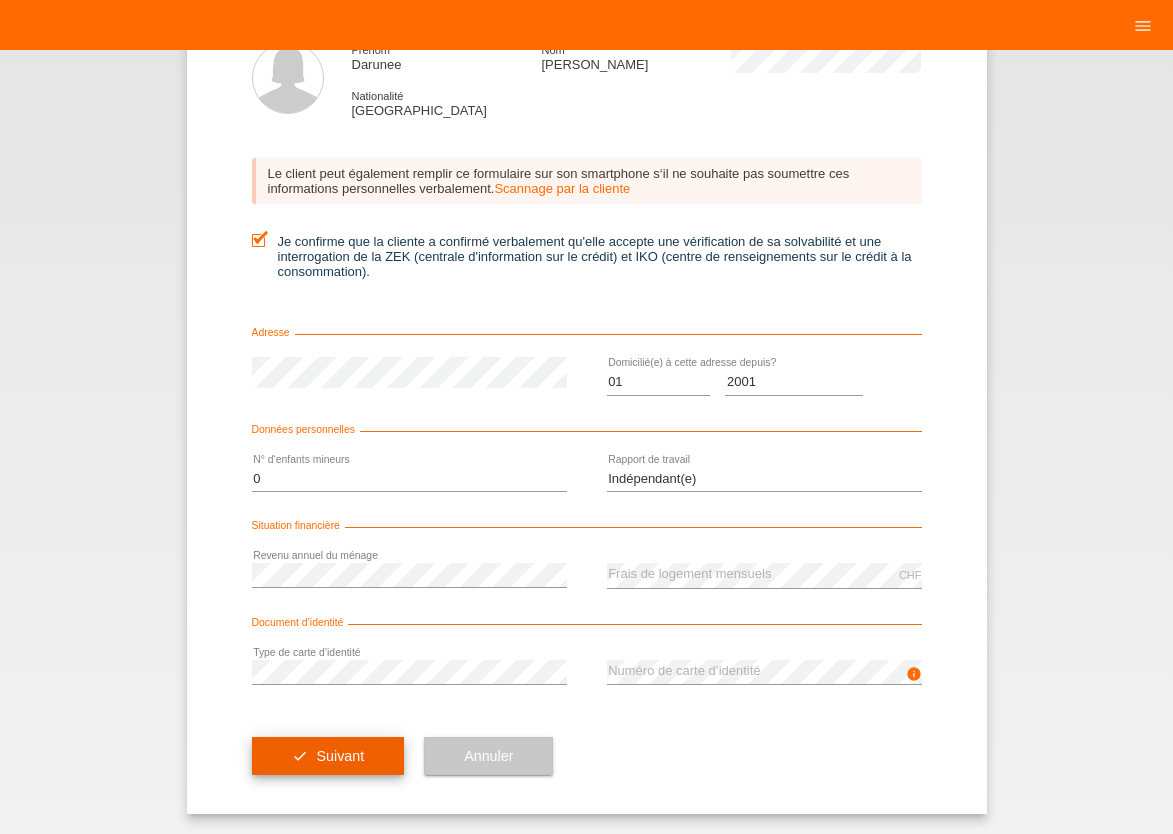 click on "Suivant" at bounding box center (340, 756) 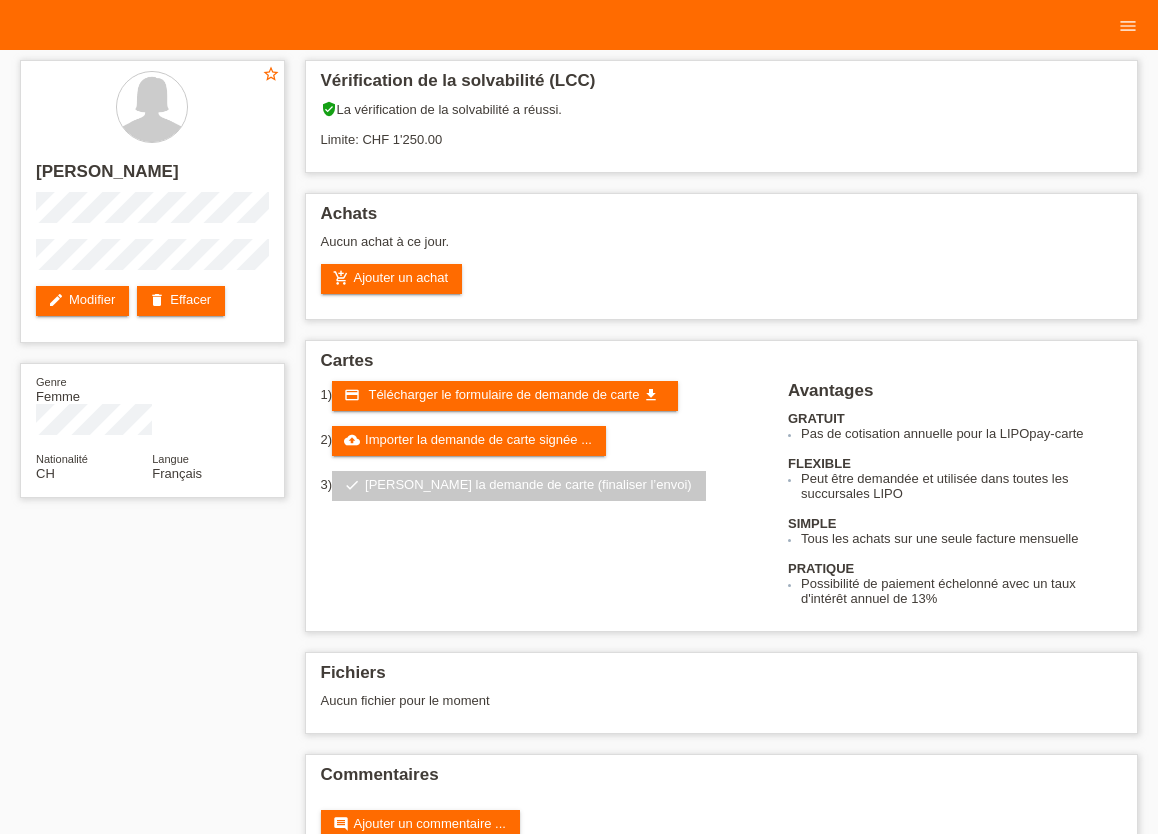 scroll, scrollTop: 0, scrollLeft: 0, axis: both 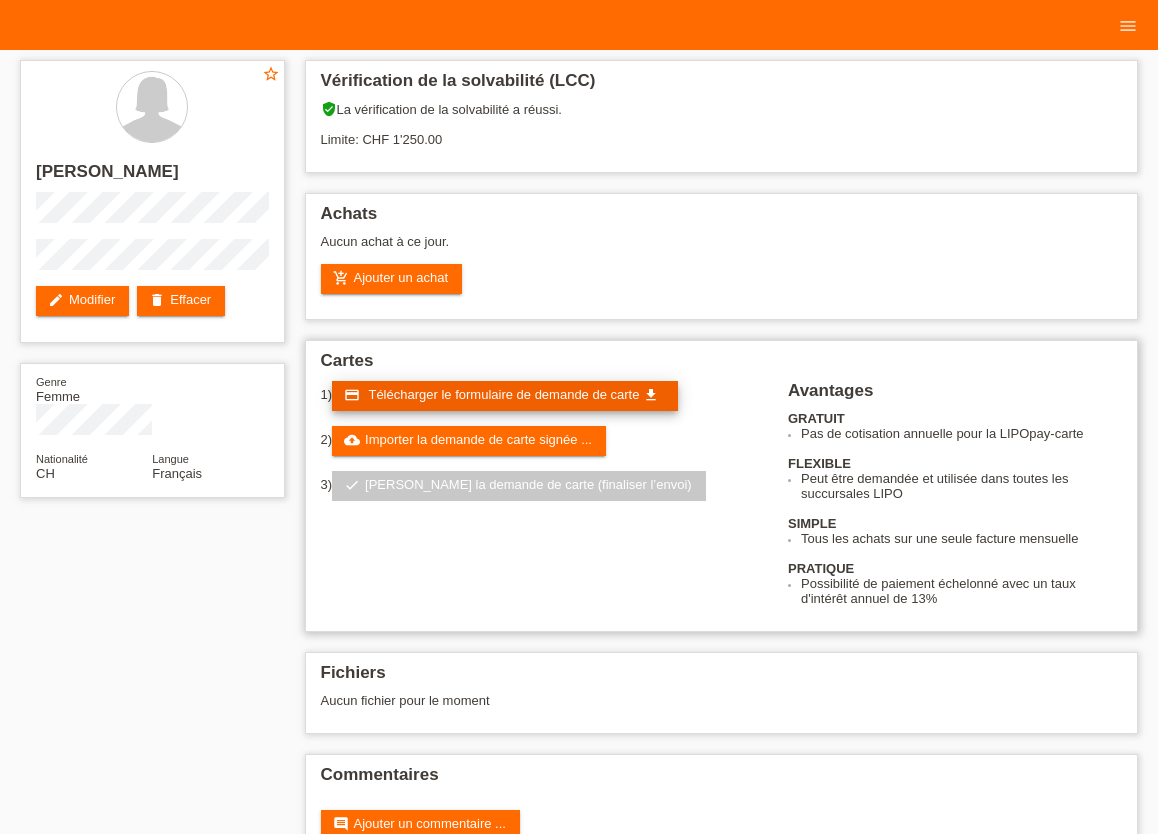 click on "Télécharger le formulaire de demande de carte" at bounding box center (503, 394) 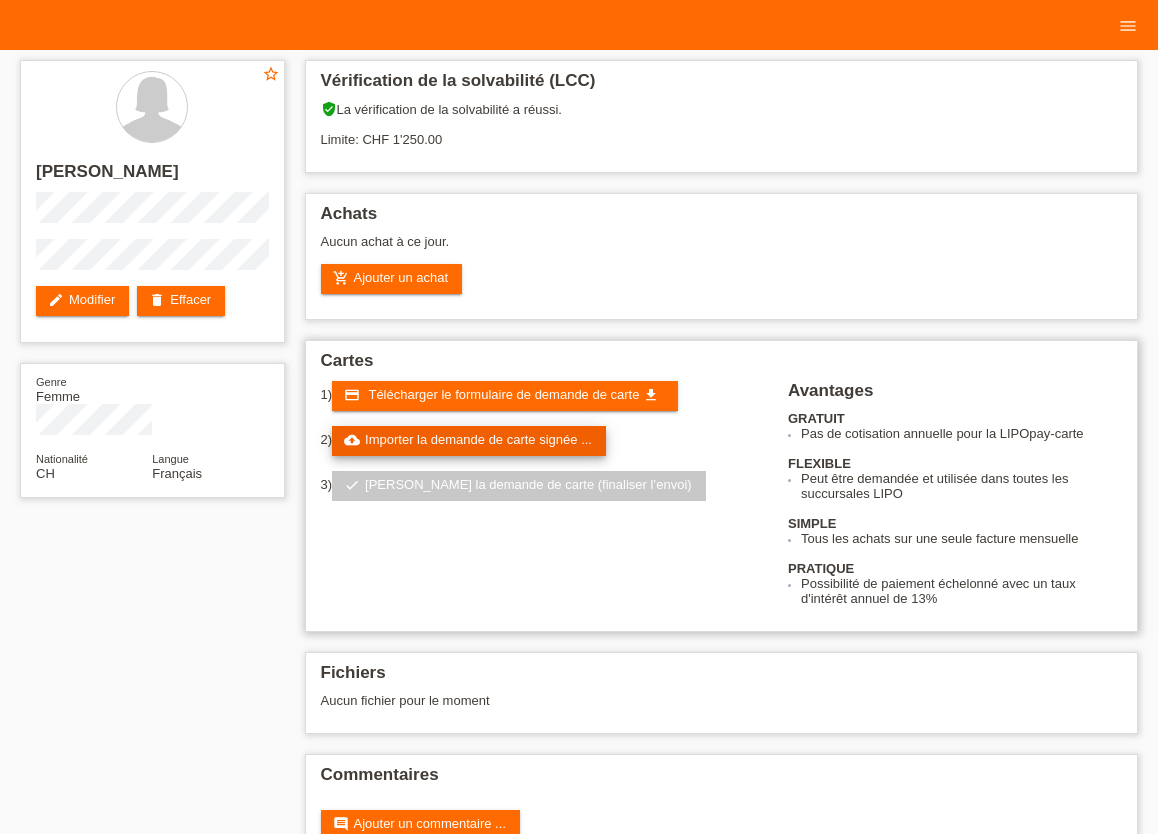 click on "cloud_upload  Importer la demande de carte signée ..." at bounding box center [469, 441] 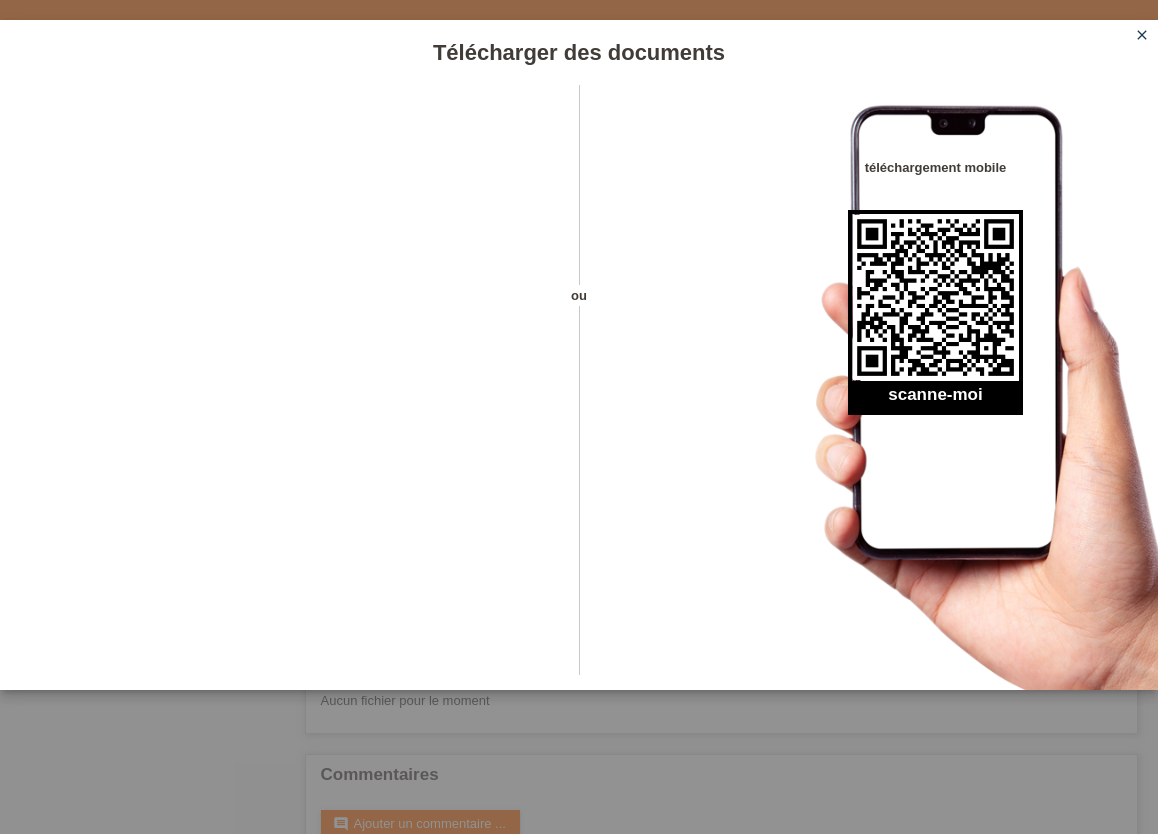 click on "close" at bounding box center (1142, 35) 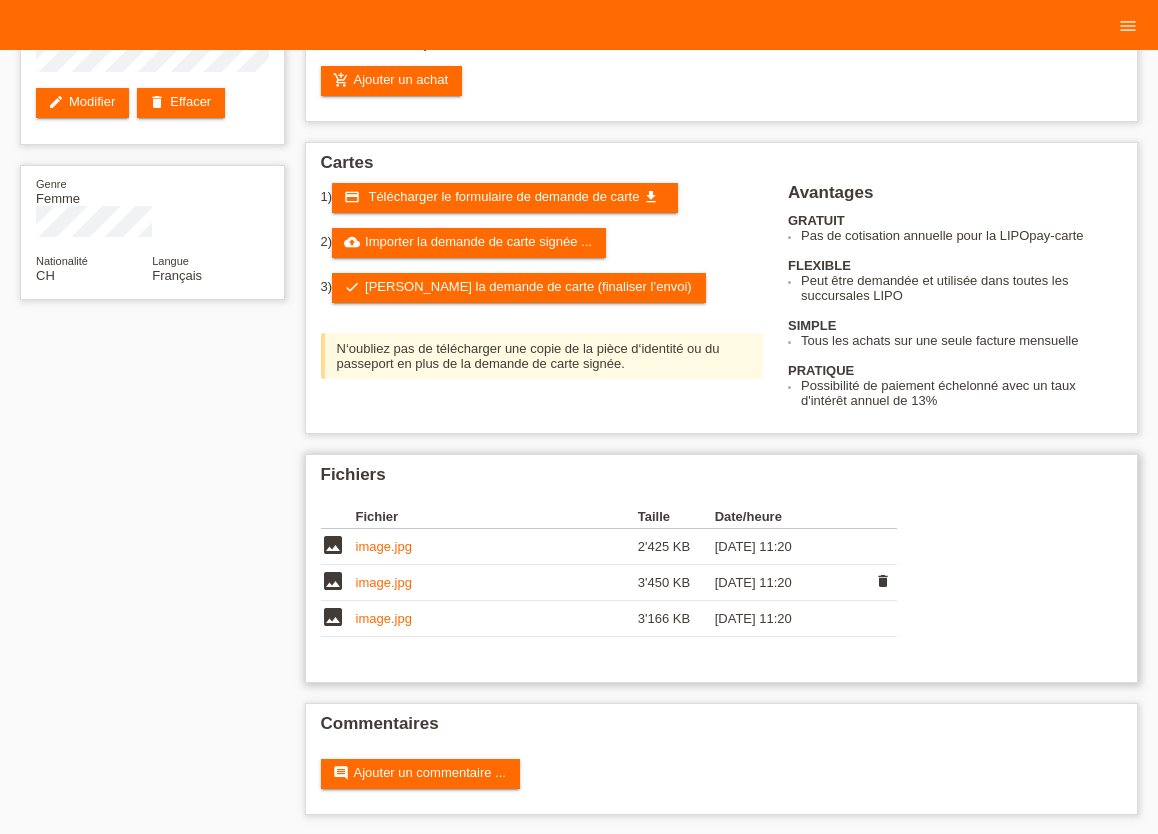 scroll, scrollTop: 212, scrollLeft: 0, axis: vertical 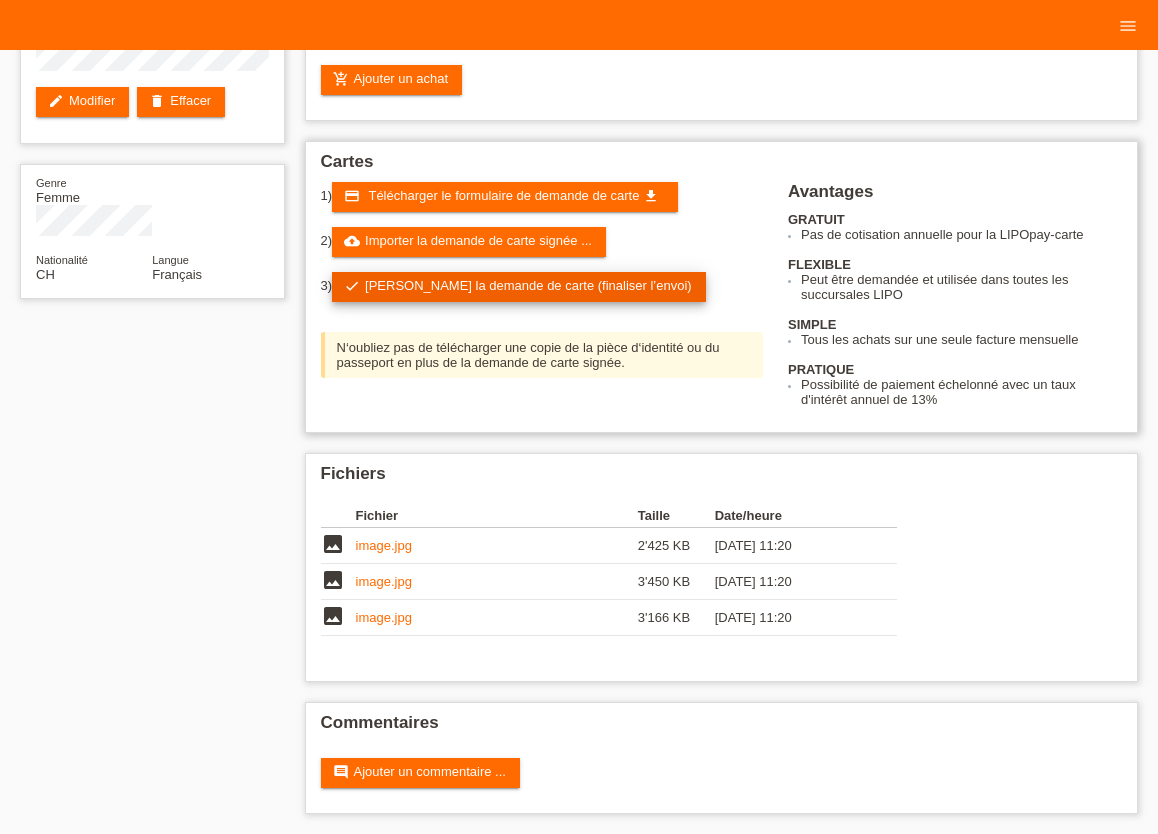 click on "check  Soumettre la demande de carte (finaliser l’envoi)" at bounding box center (519, 287) 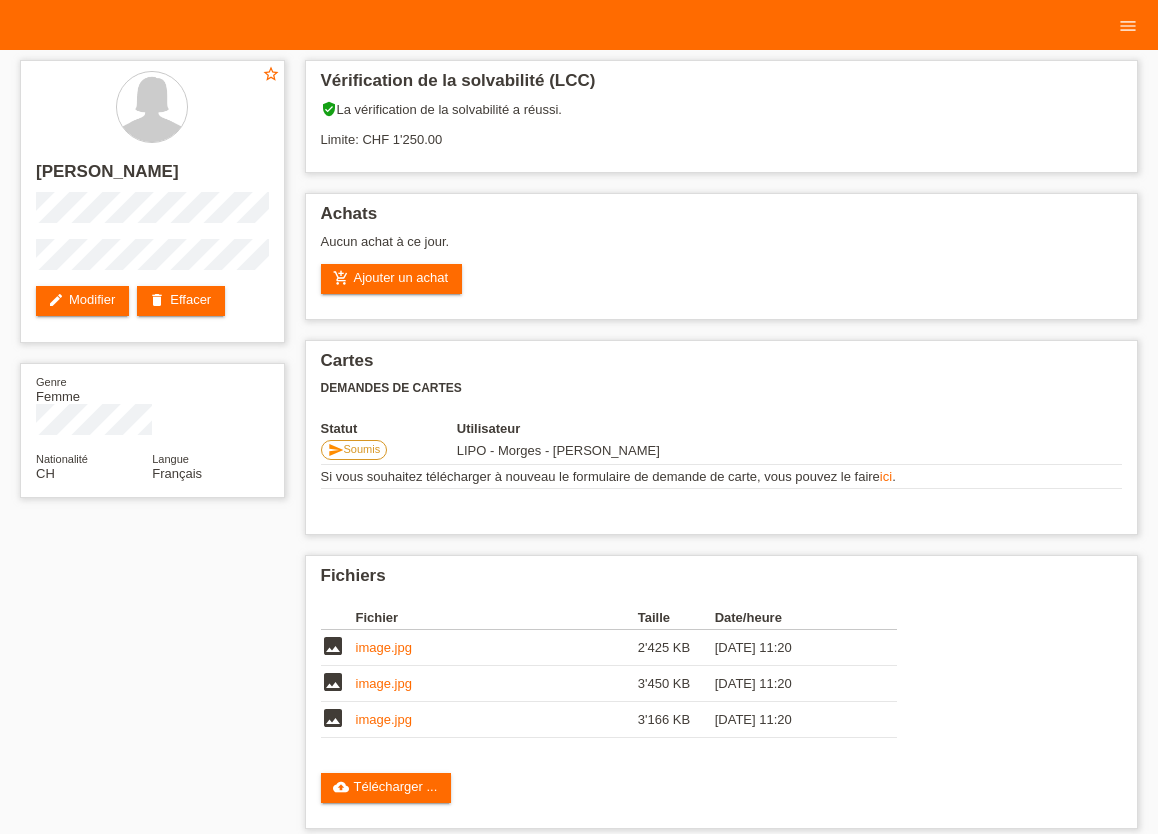 scroll, scrollTop: 156, scrollLeft: 0, axis: vertical 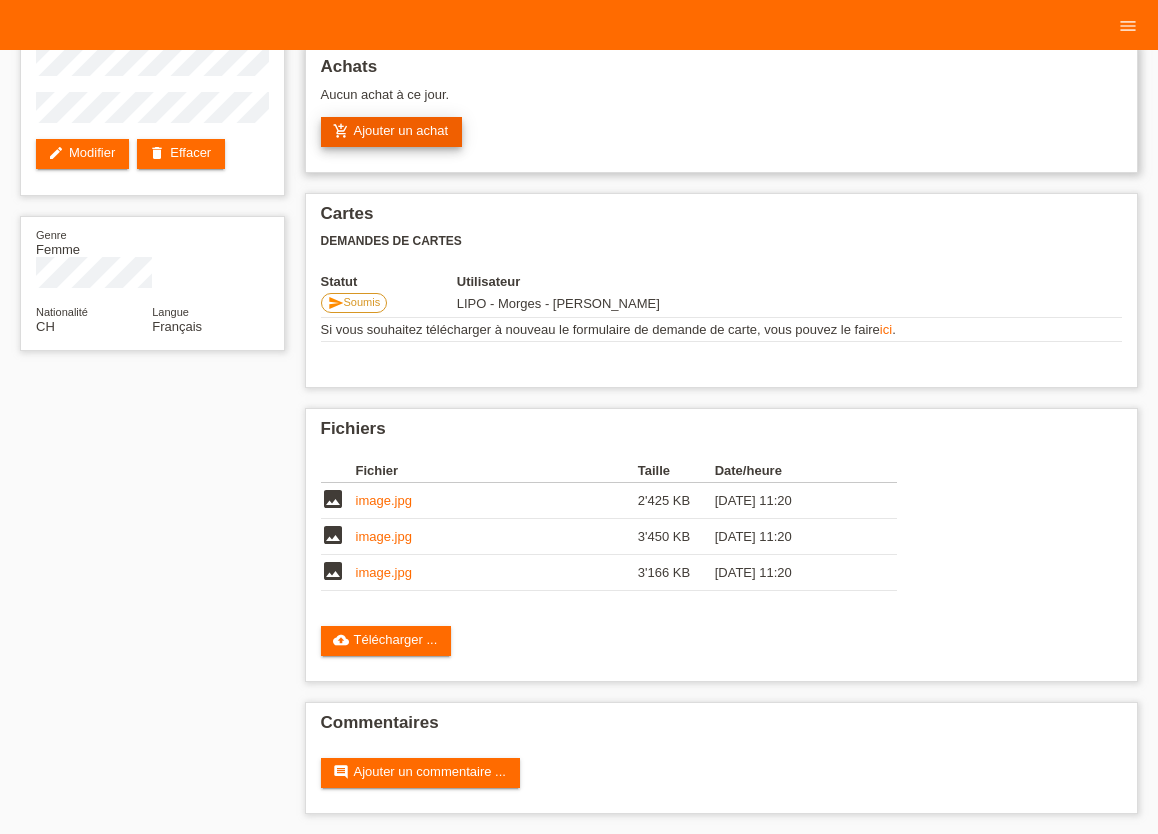 click on "add_shopping_cart  Ajouter un achat" at bounding box center (392, 132) 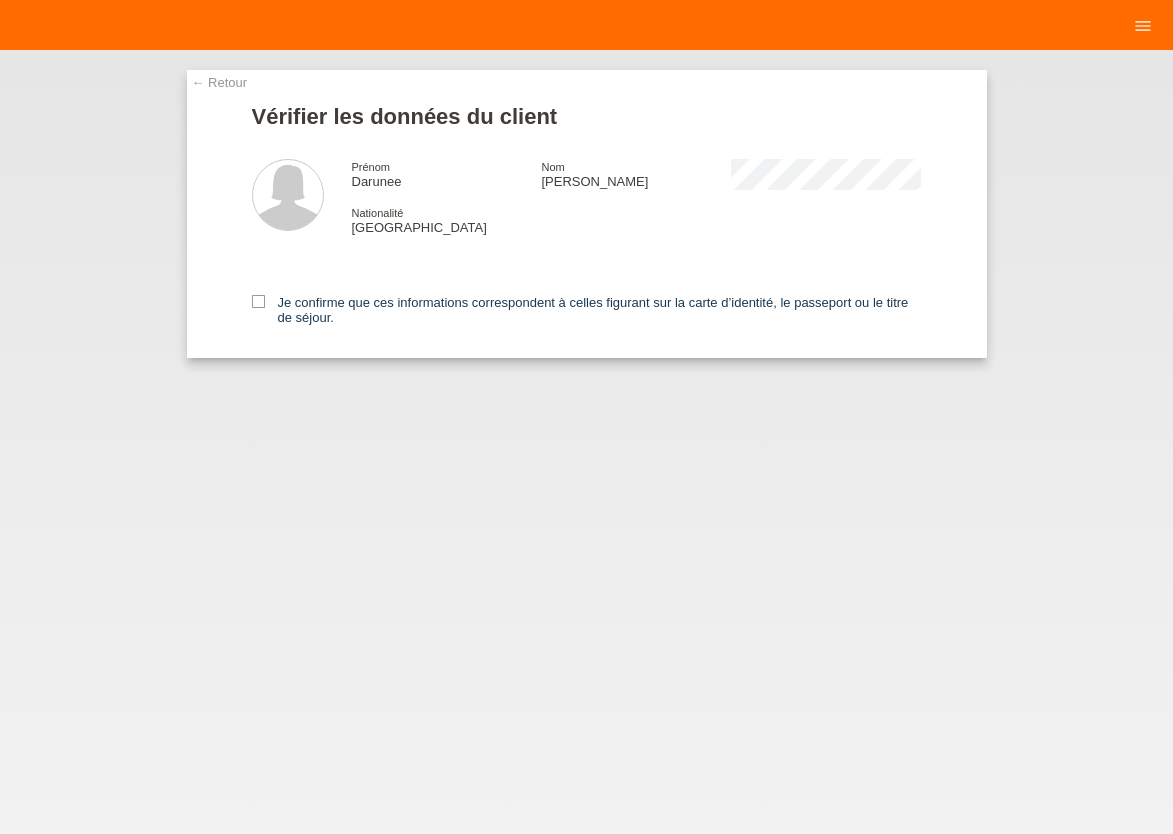 scroll, scrollTop: 0, scrollLeft: 0, axis: both 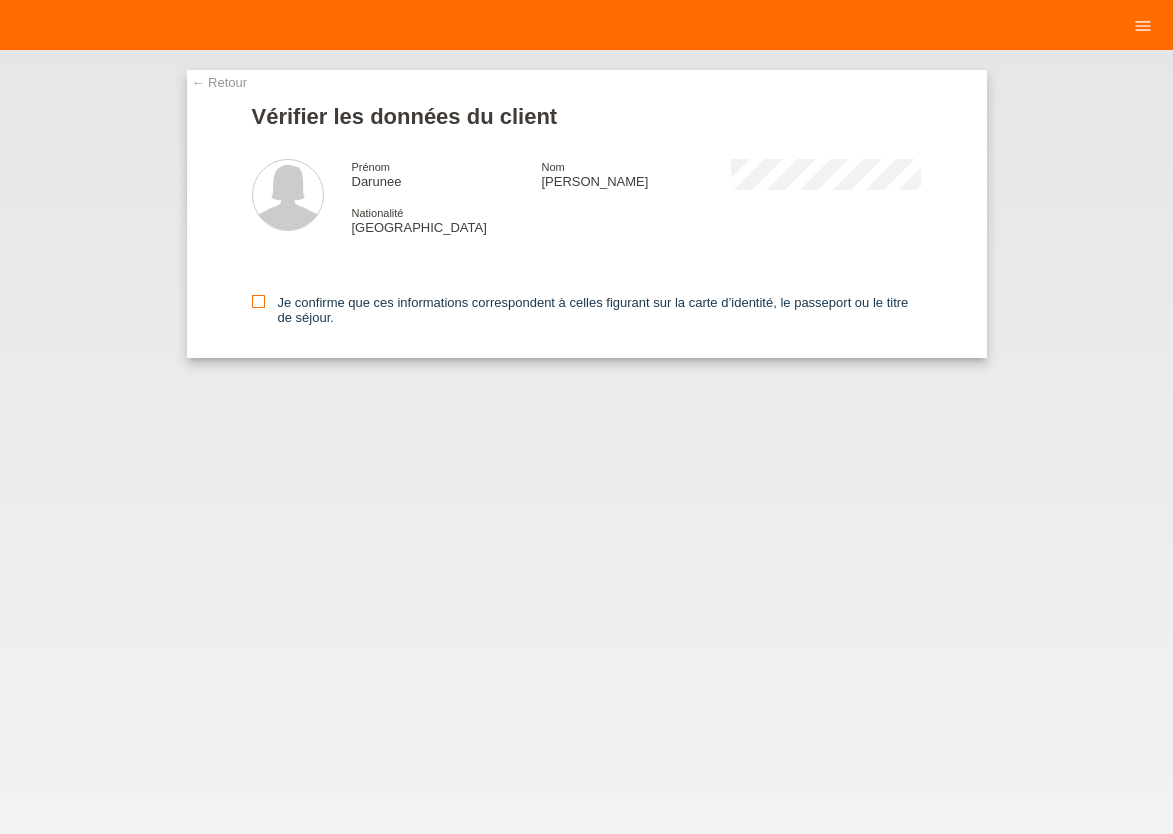 click on "Je confirme que ces informations correspondent à celles figurant sur la carte d’identité, le passeport ou le titre de séjour." at bounding box center [587, 310] 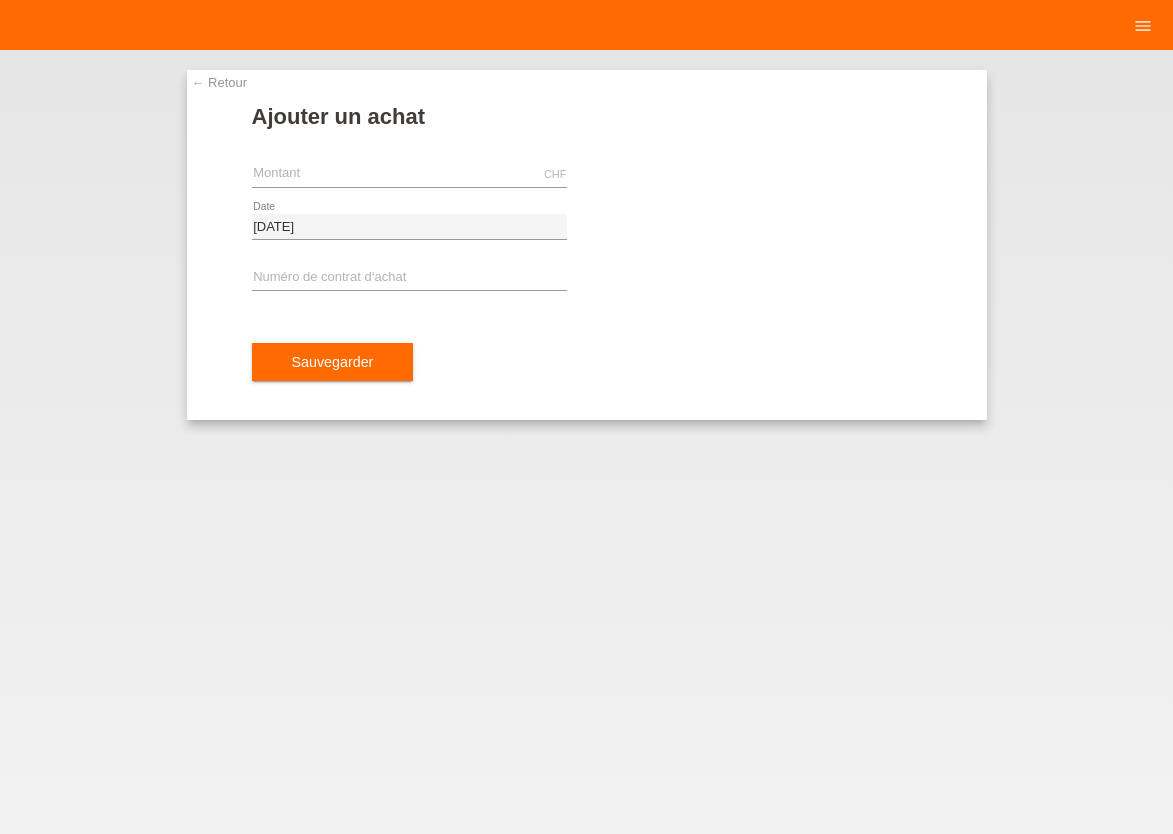 scroll, scrollTop: 0, scrollLeft: 0, axis: both 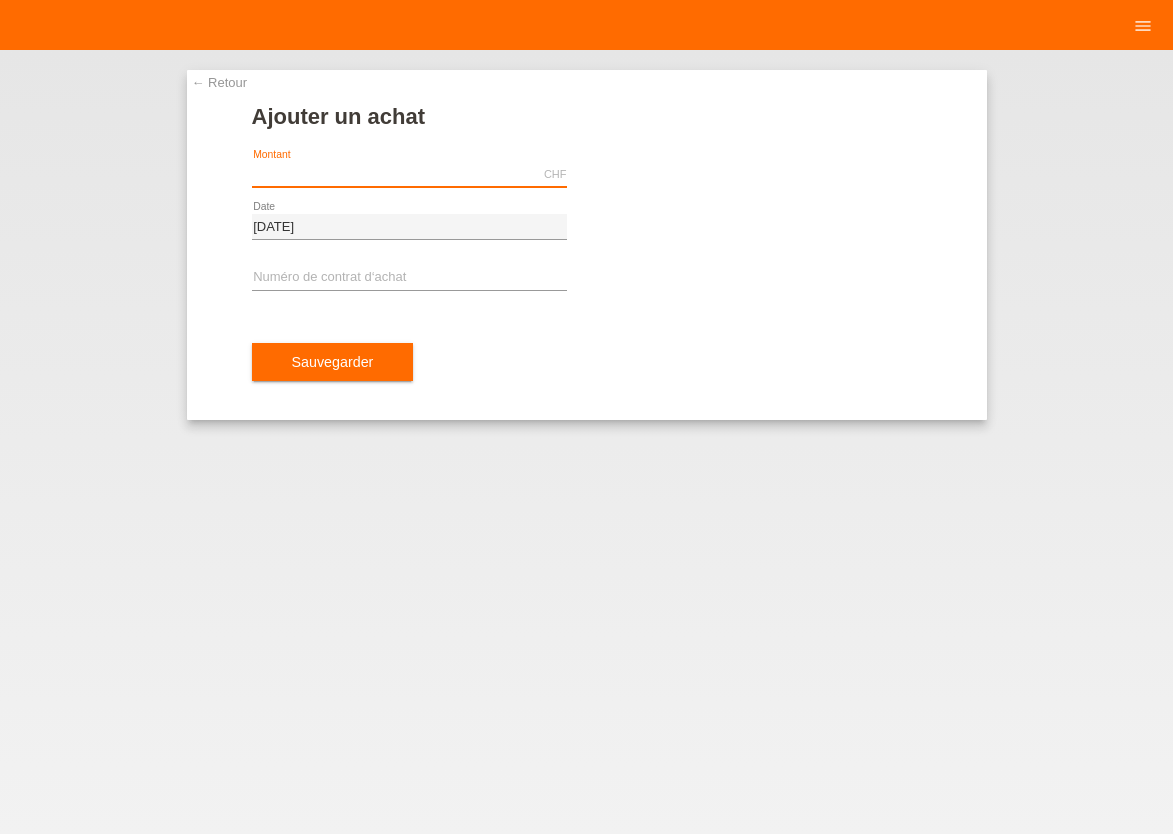 click at bounding box center [409, 174] 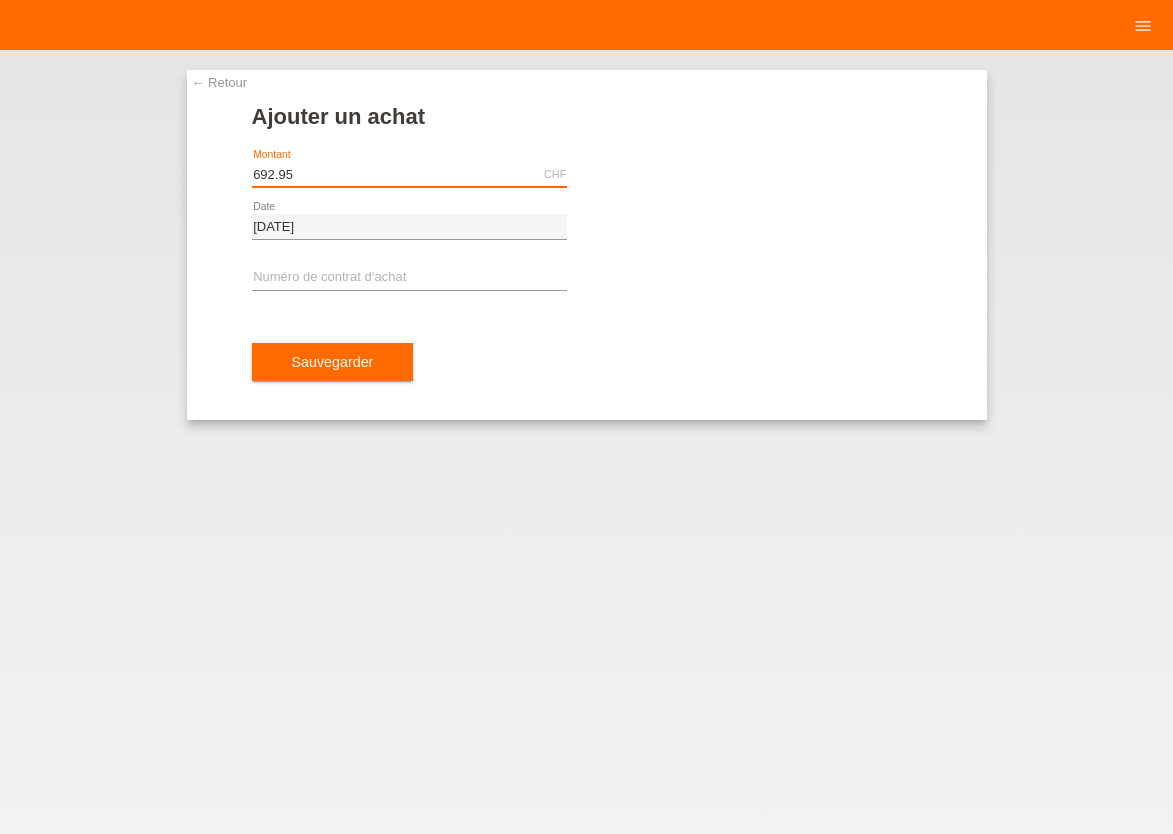 type on "692.95" 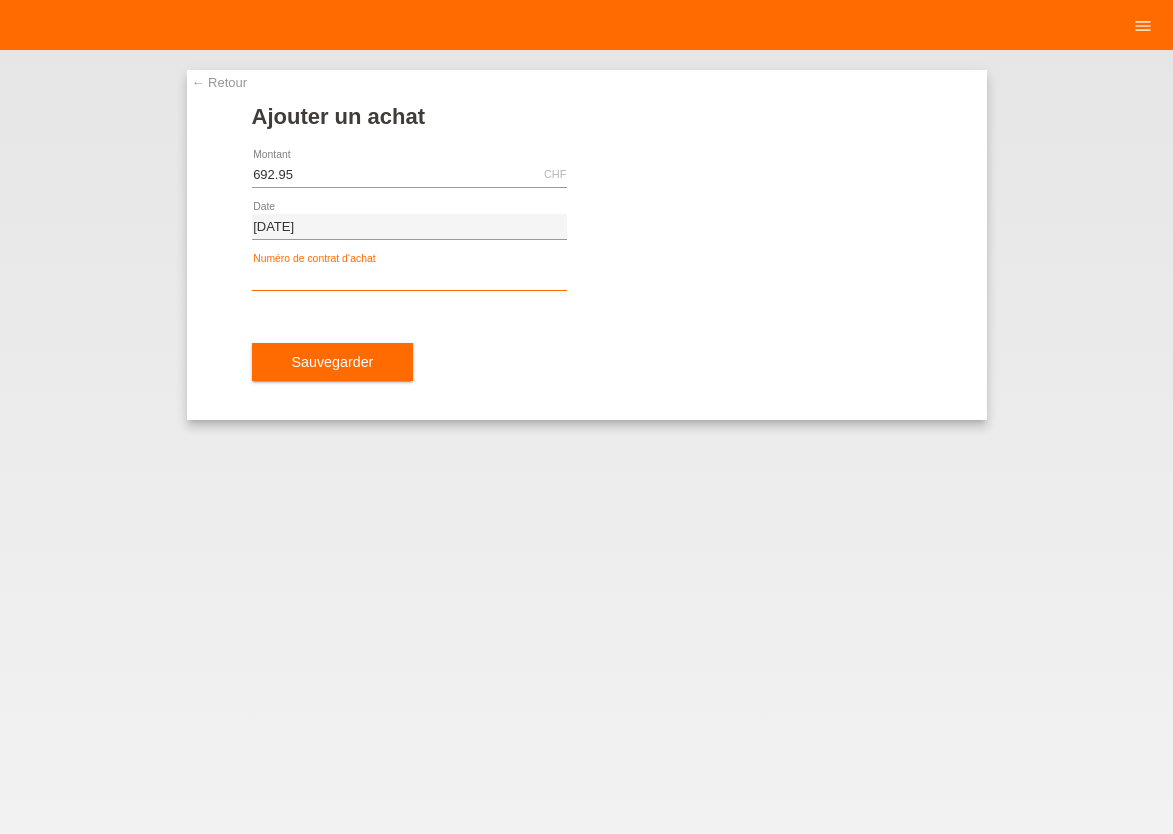 click at bounding box center (409, 278) 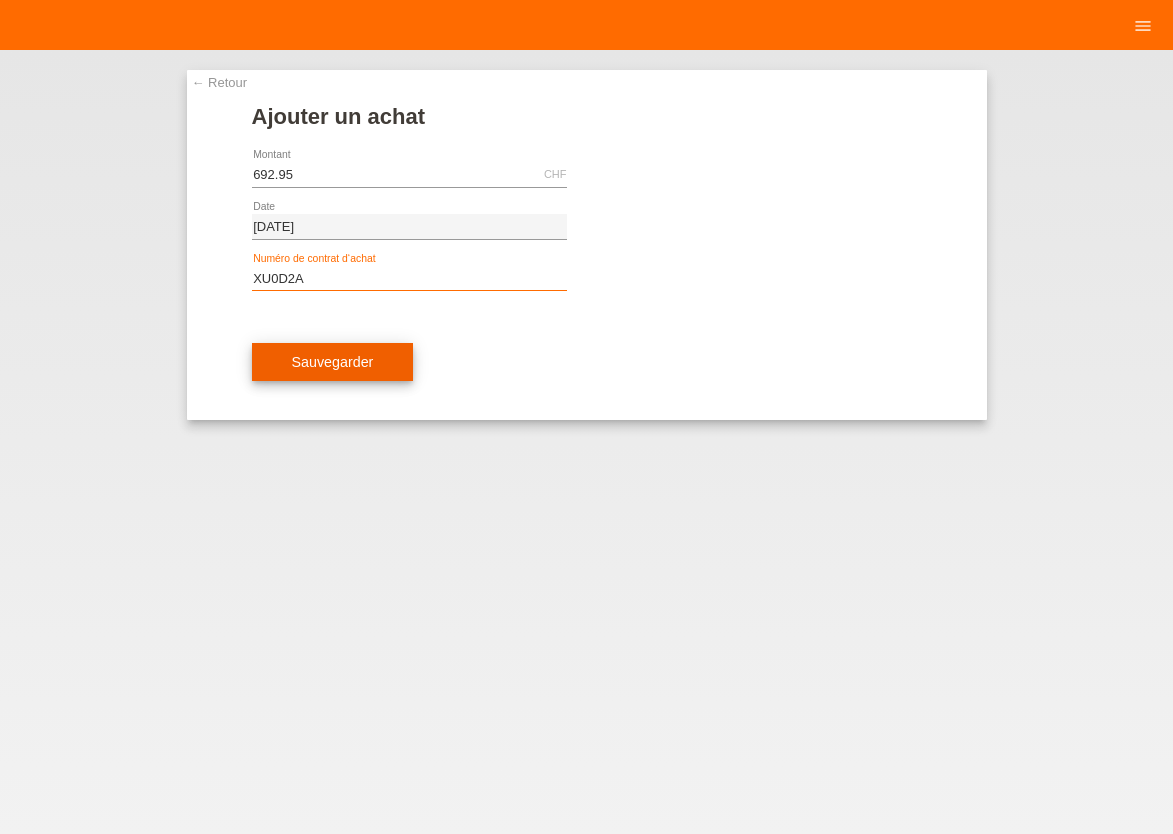 type on "XU0D2A" 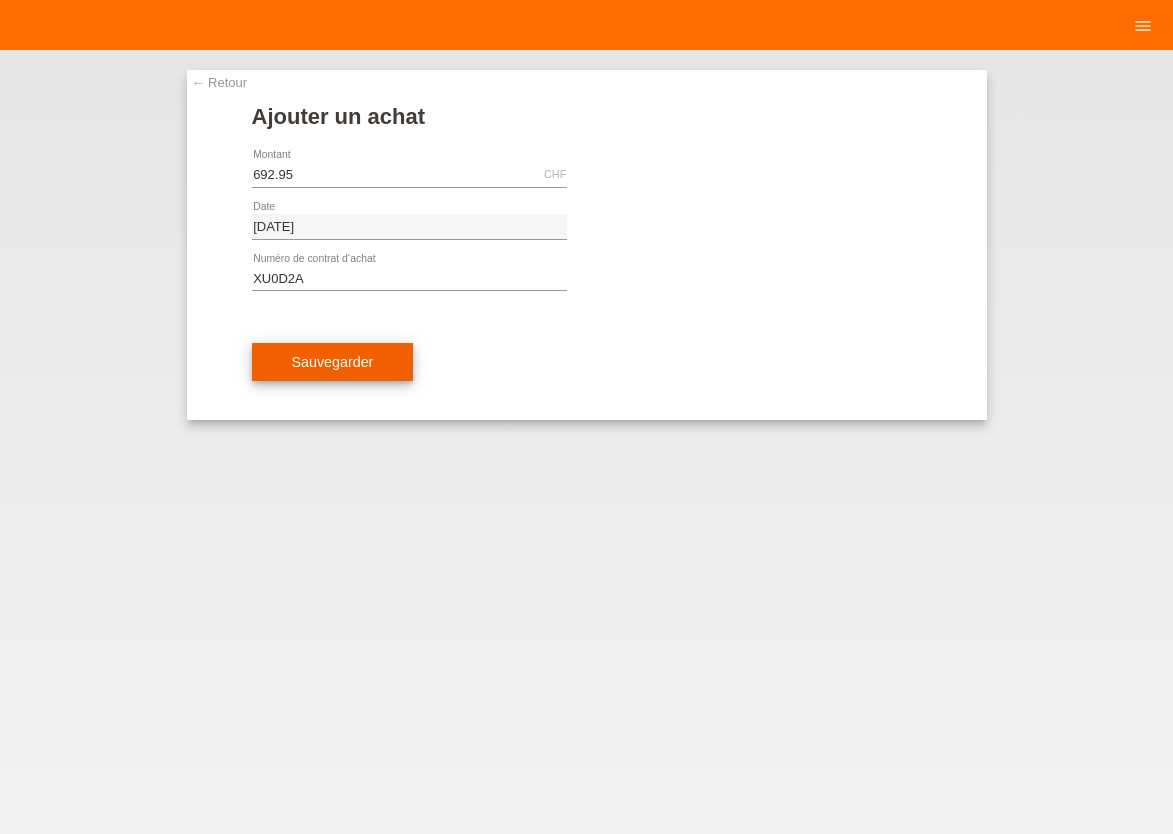 click on "Sauvegarder" at bounding box center (333, 362) 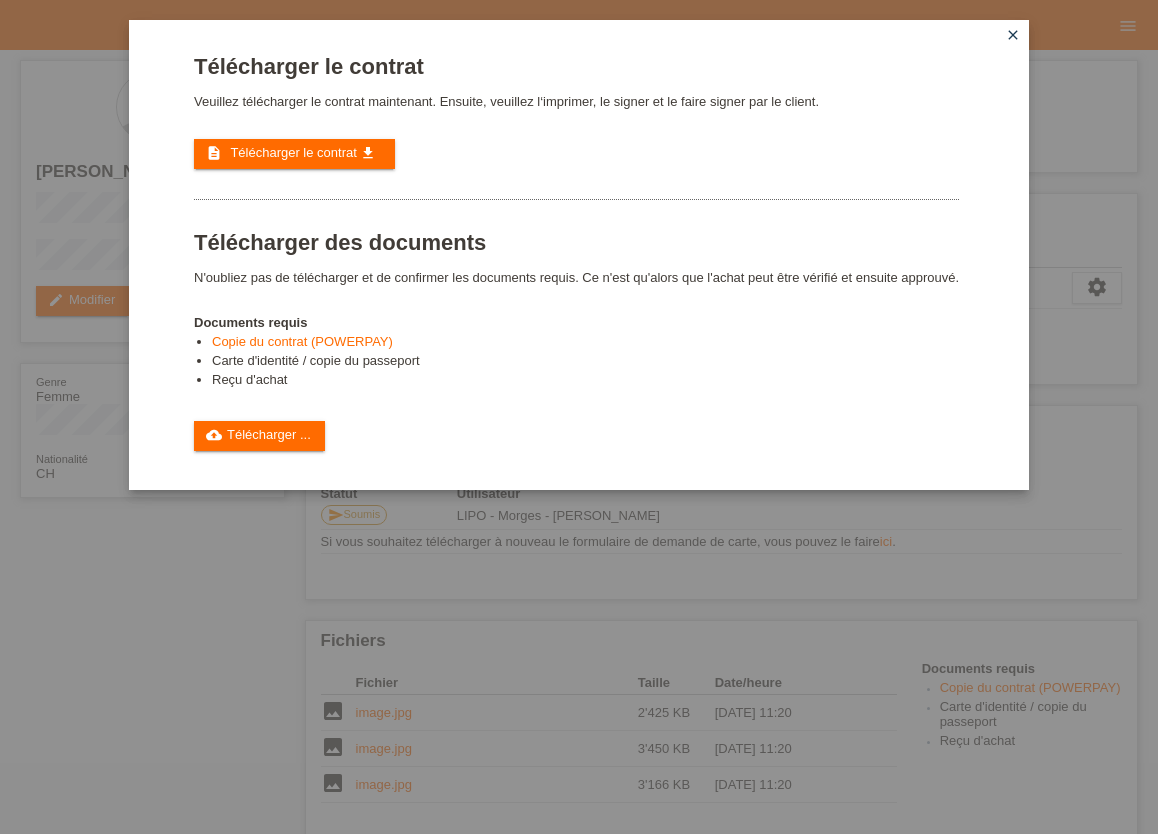 scroll, scrollTop: 0, scrollLeft: 0, axis: both 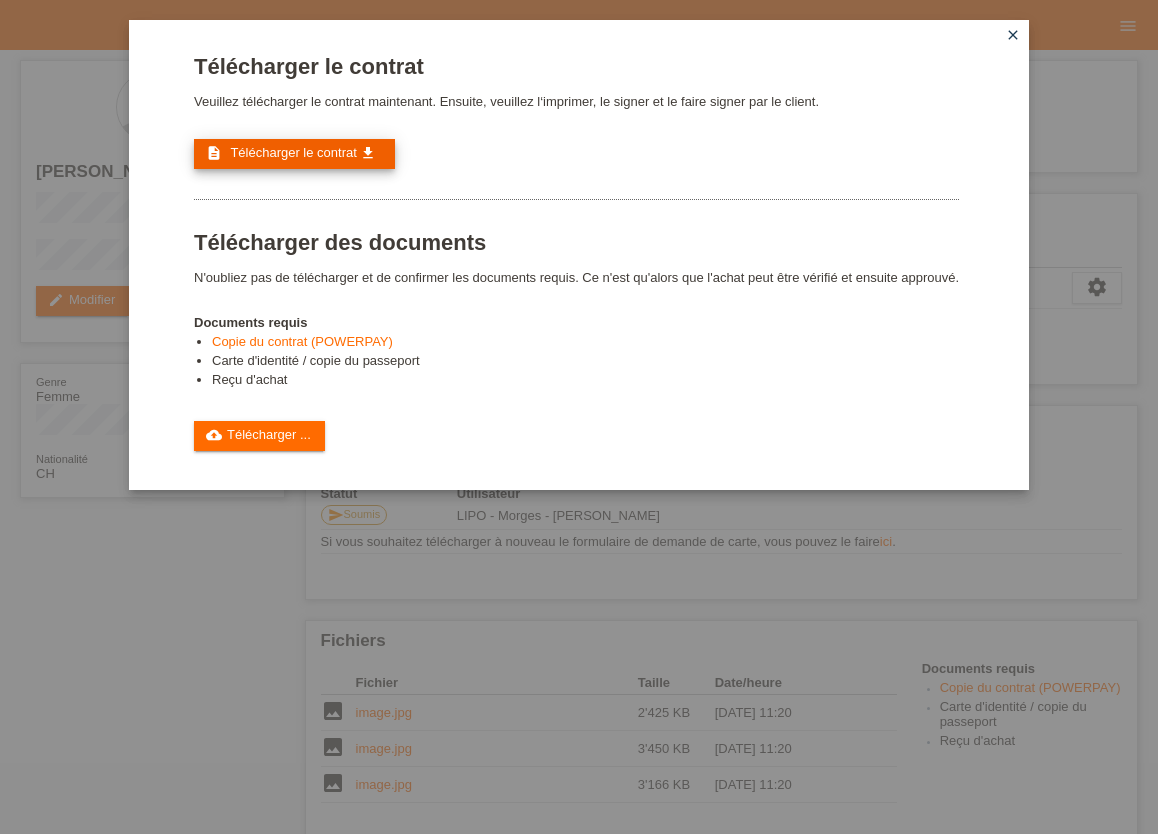 click on "Télécharger le contrat" at bounding box center (293, 152) 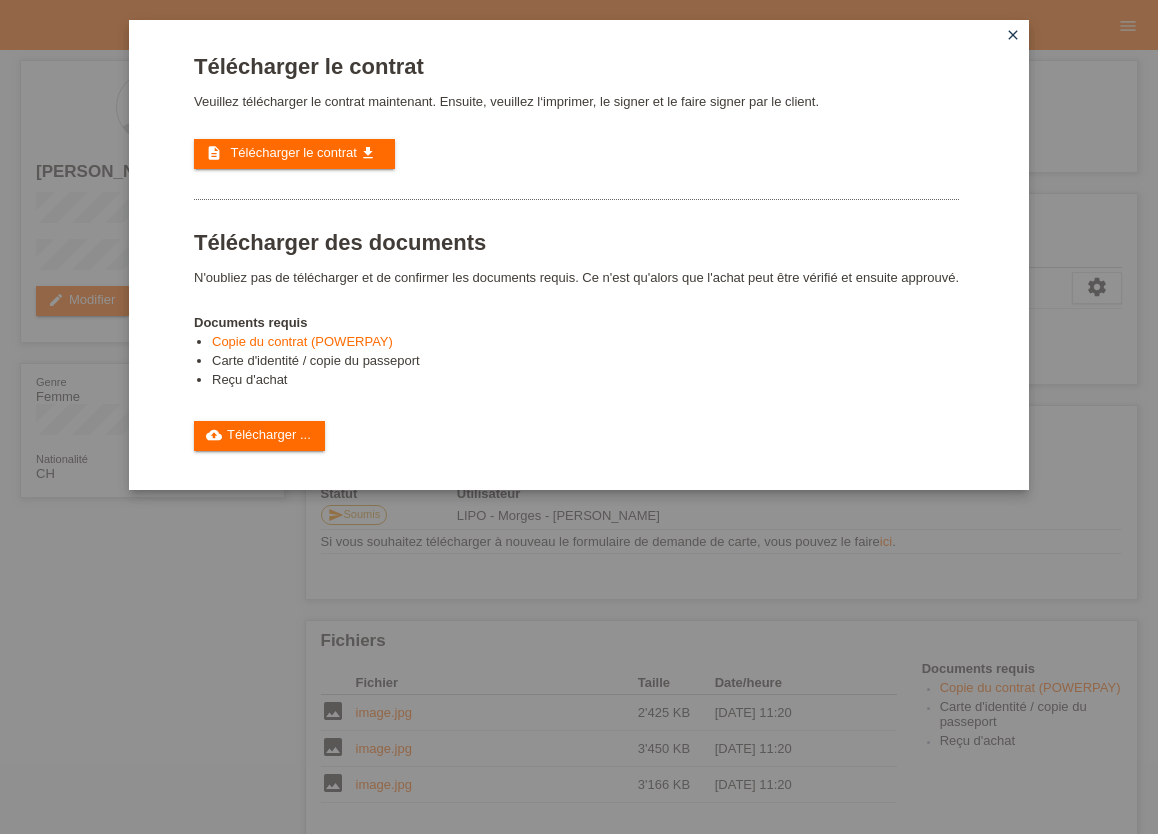 click on "Télécharger le contrat
Veuillez télécharger le contrat maintenant. Ensuite, veuillez l‘imprimer, le signer et le faire signer par le client.
description   Télécharger le contrat   get_app
Télécharger des documents" at bounding box center (579, 417) 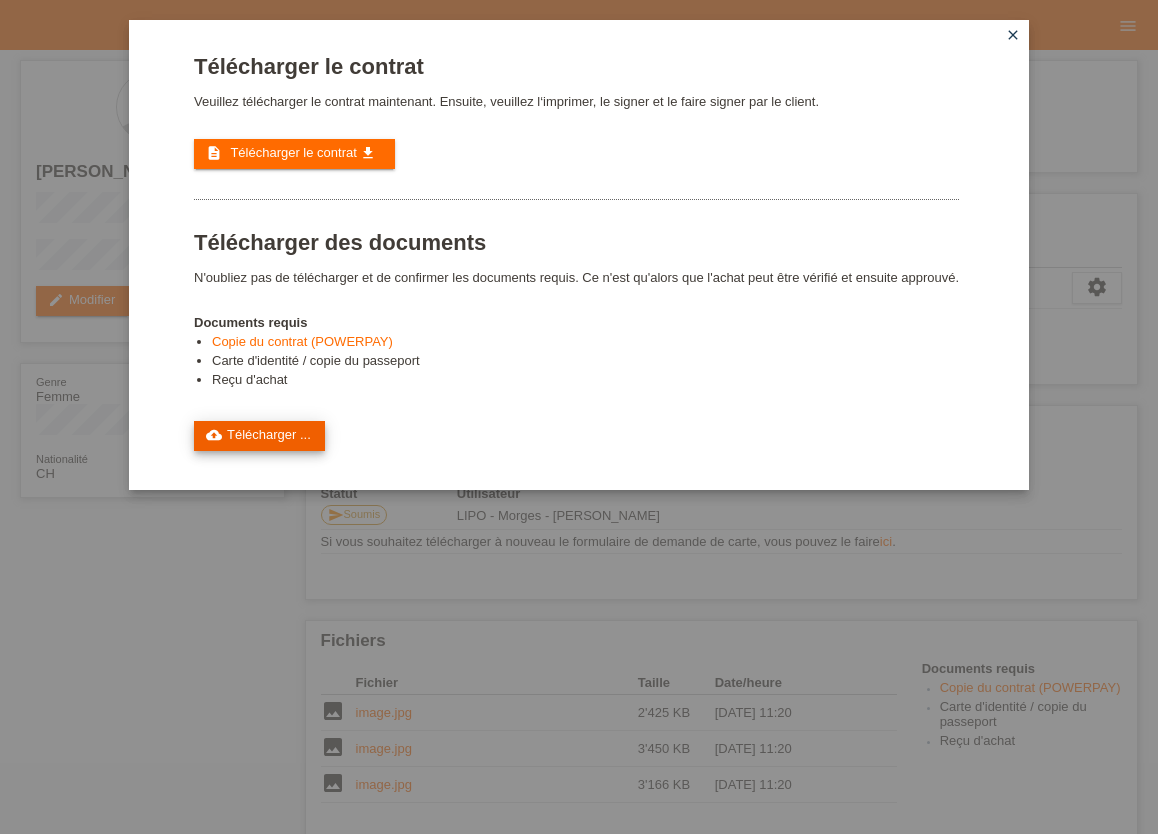 click on "cloud_upload  Télécharger ..." at bounding box center (259, 436) 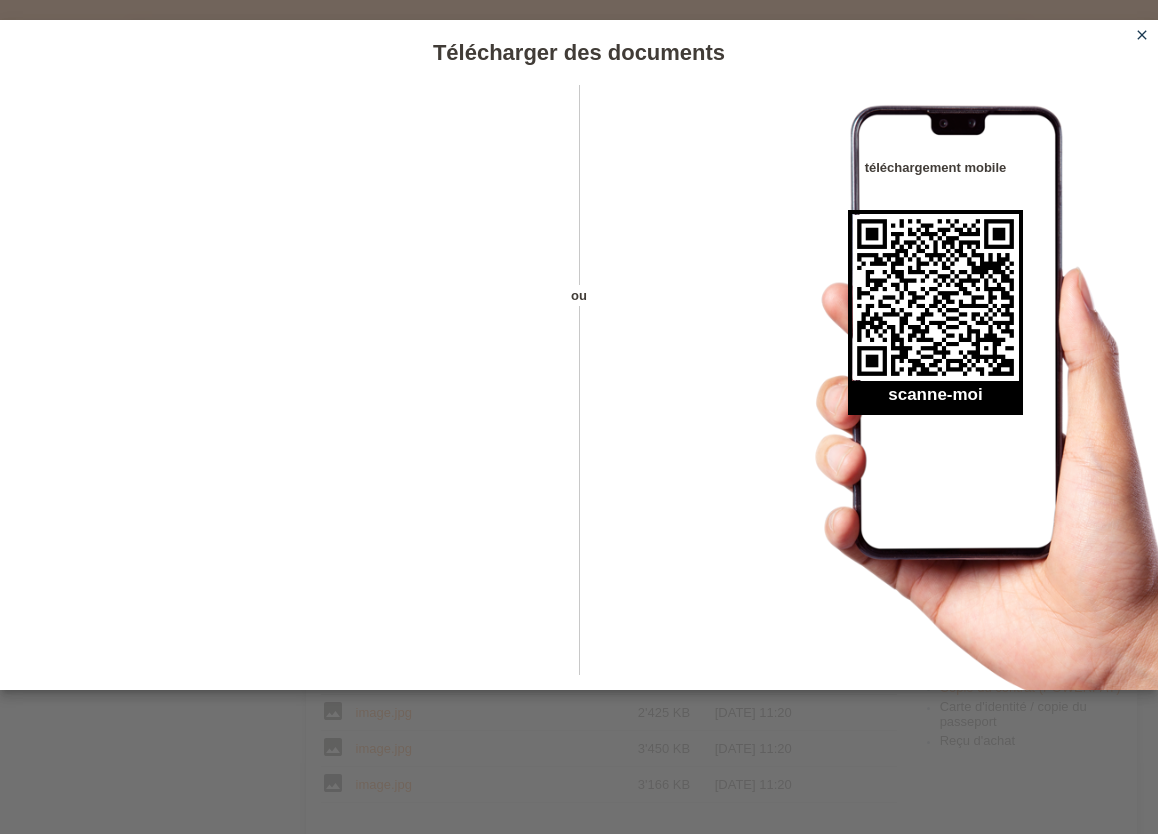 click on "close" at bounding box center [1142, 35] 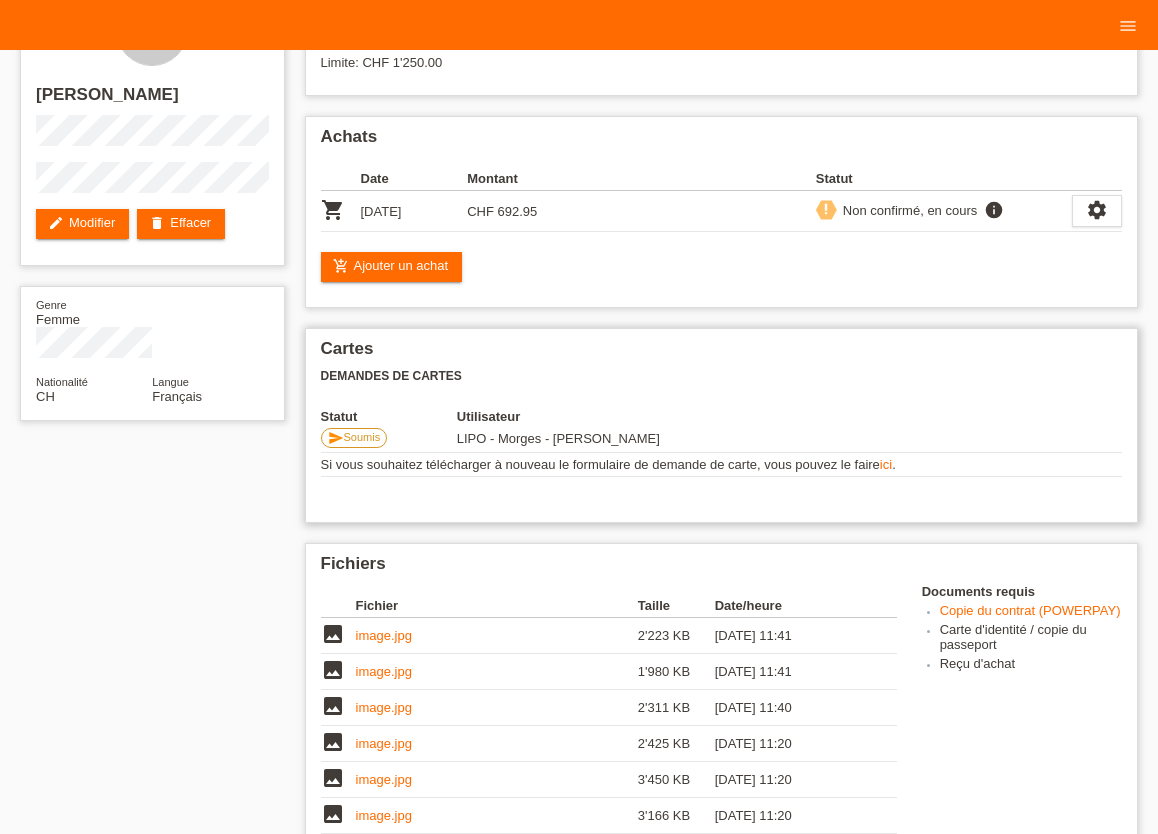 scroll, scrollTop: 110, scrollLeft: 0, axis: vertical 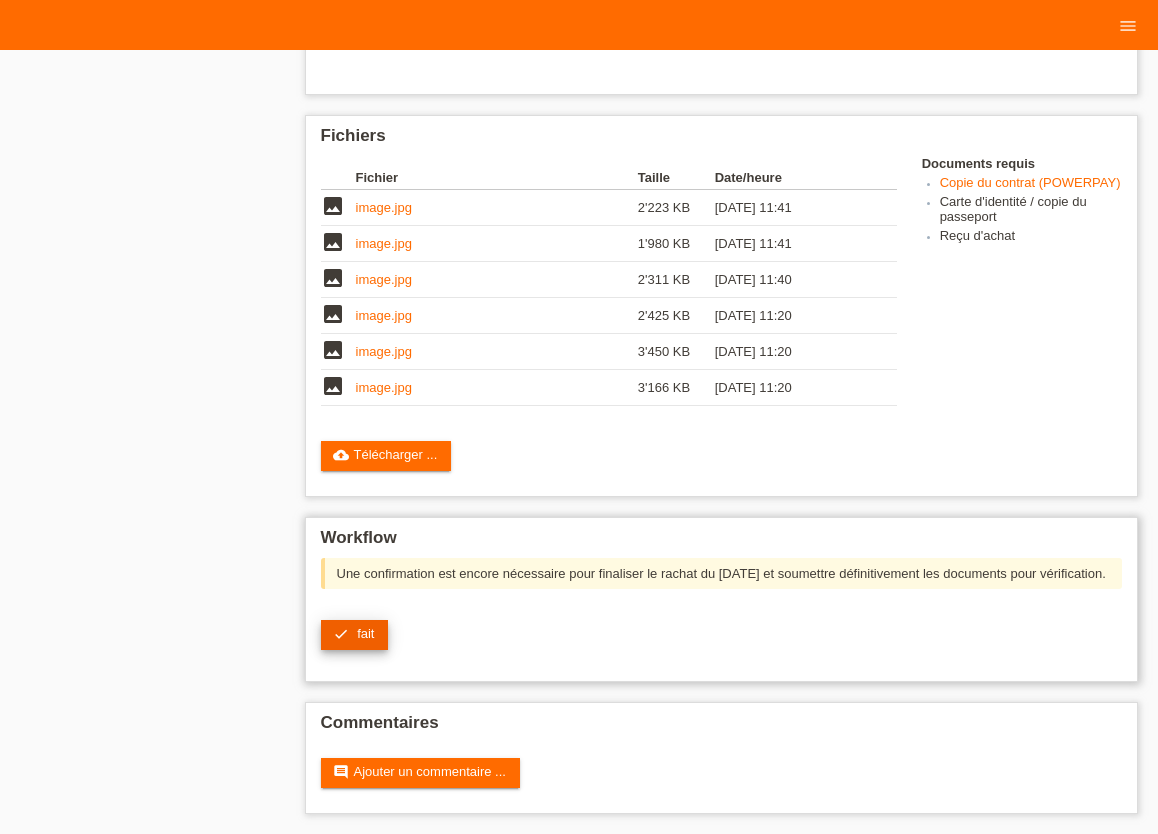 click on "check   fait" at bounding box center (355, 635) 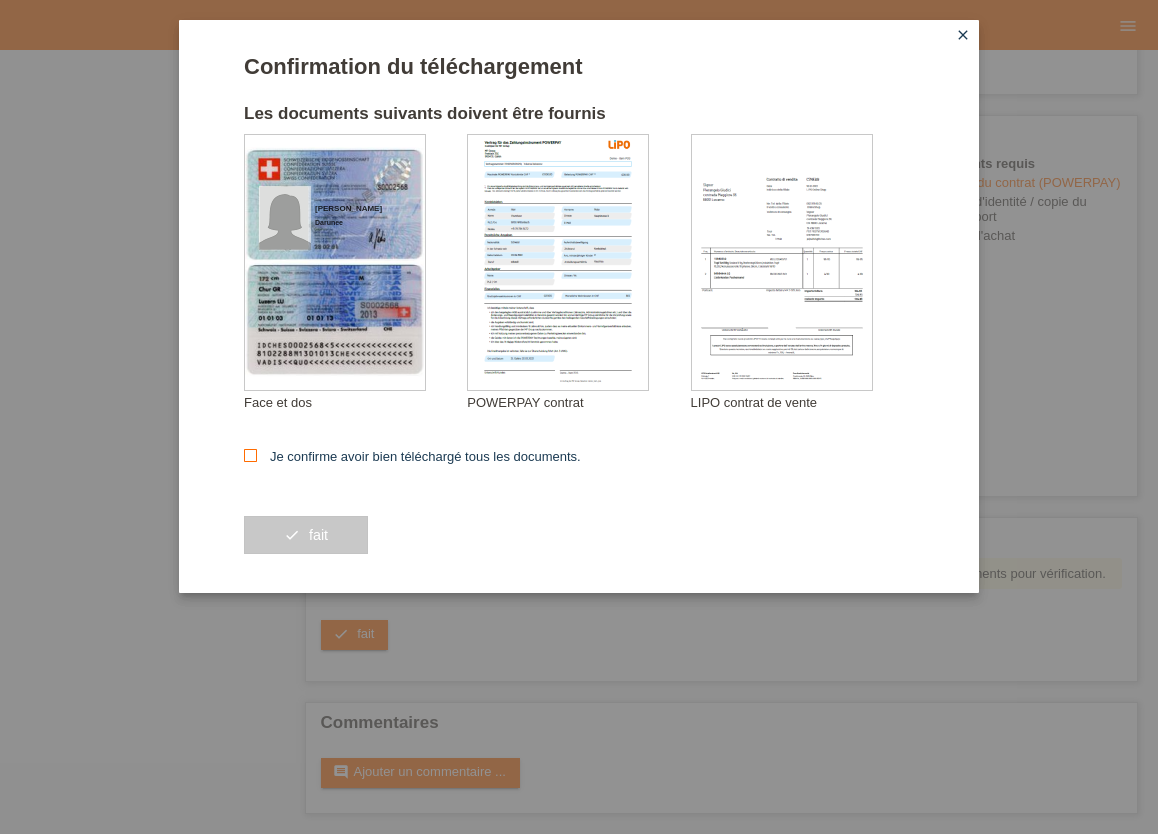 click at bounding box center (250, 455) 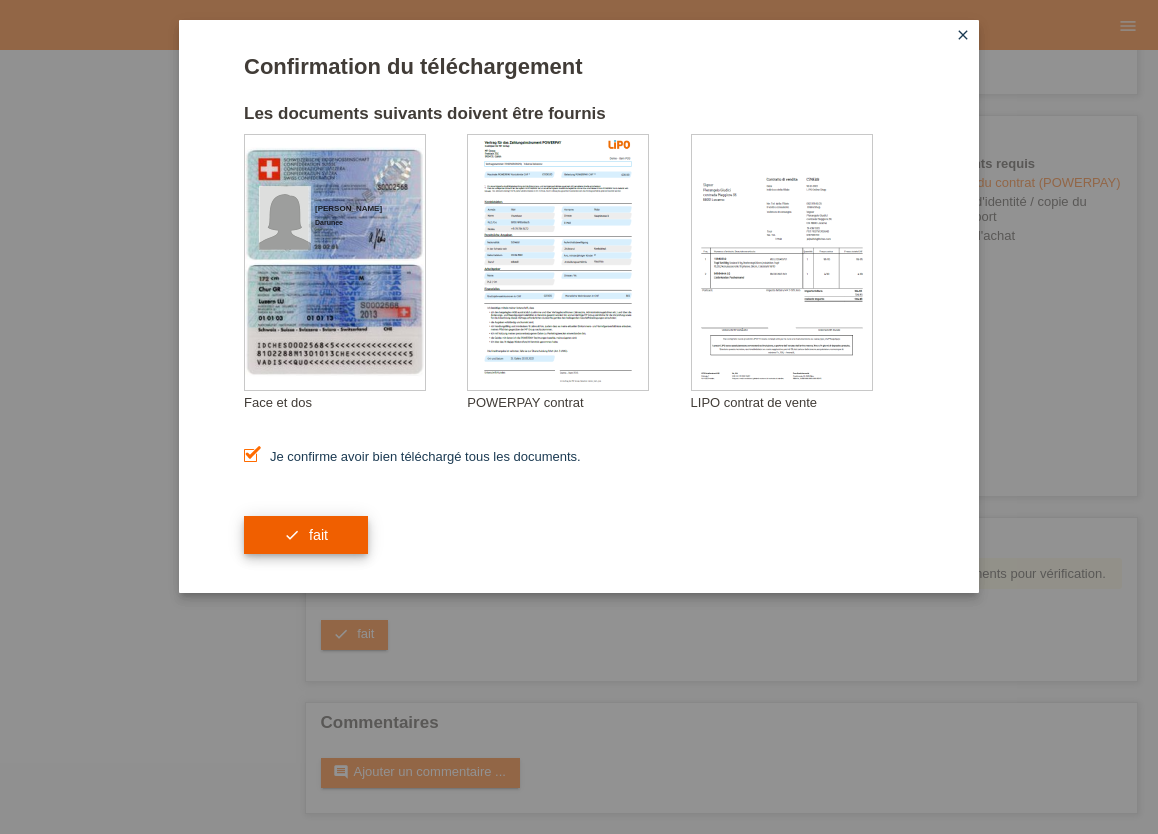 click on "check   fait" at bounding box center [306, 535] 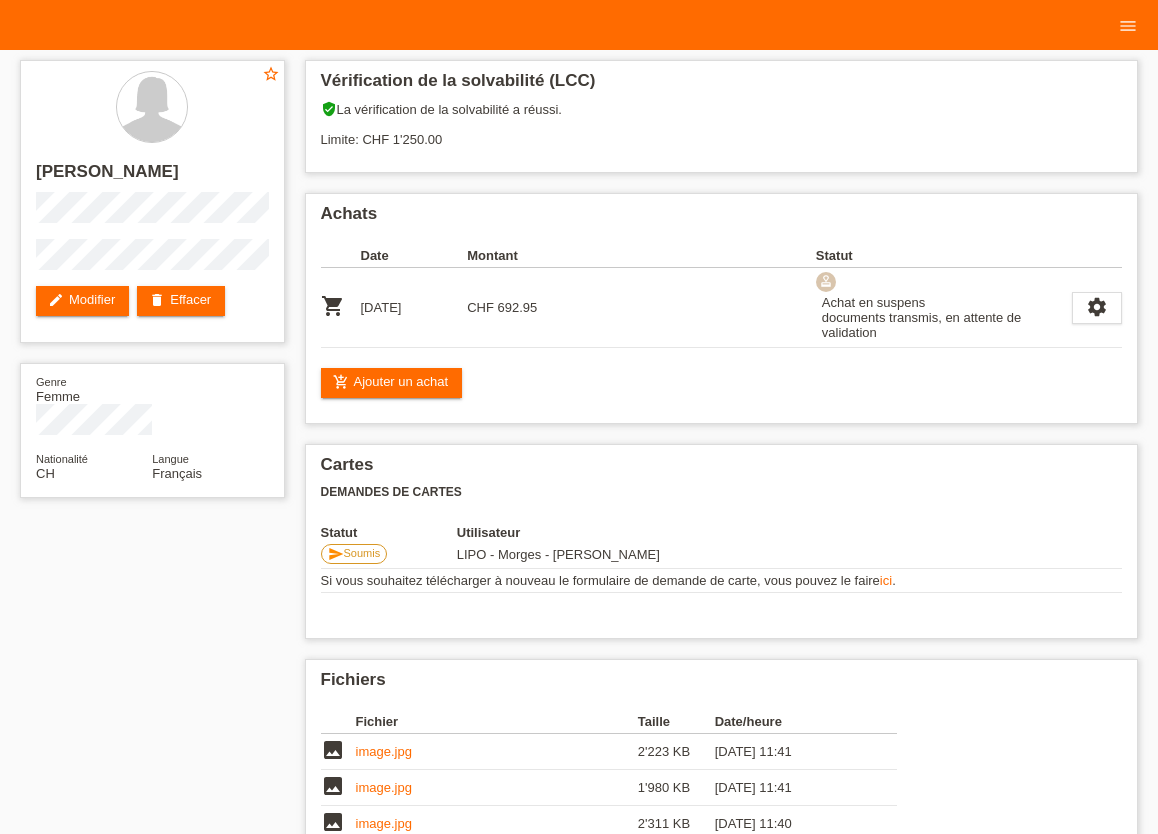 scroll, scrollTop: 0, scrollLeft: 0, axis: both 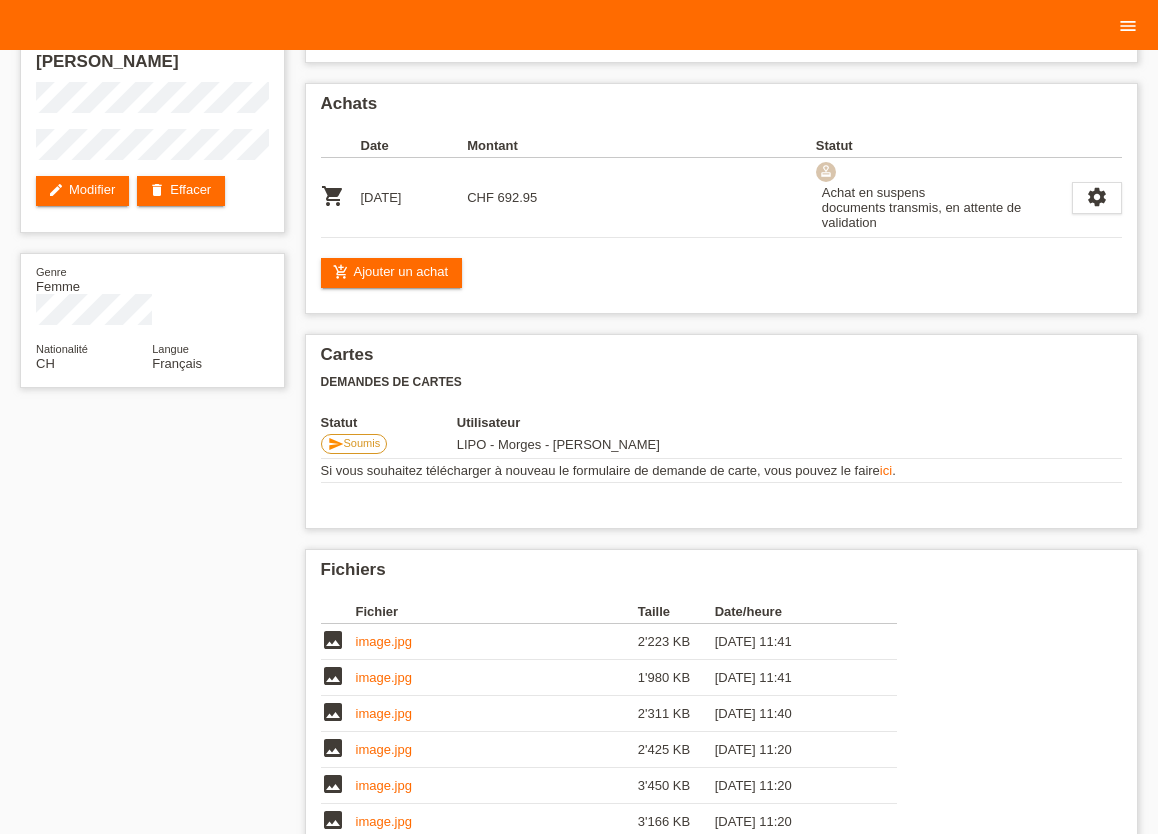 click on "menu" at bounding box center [1128, 26] 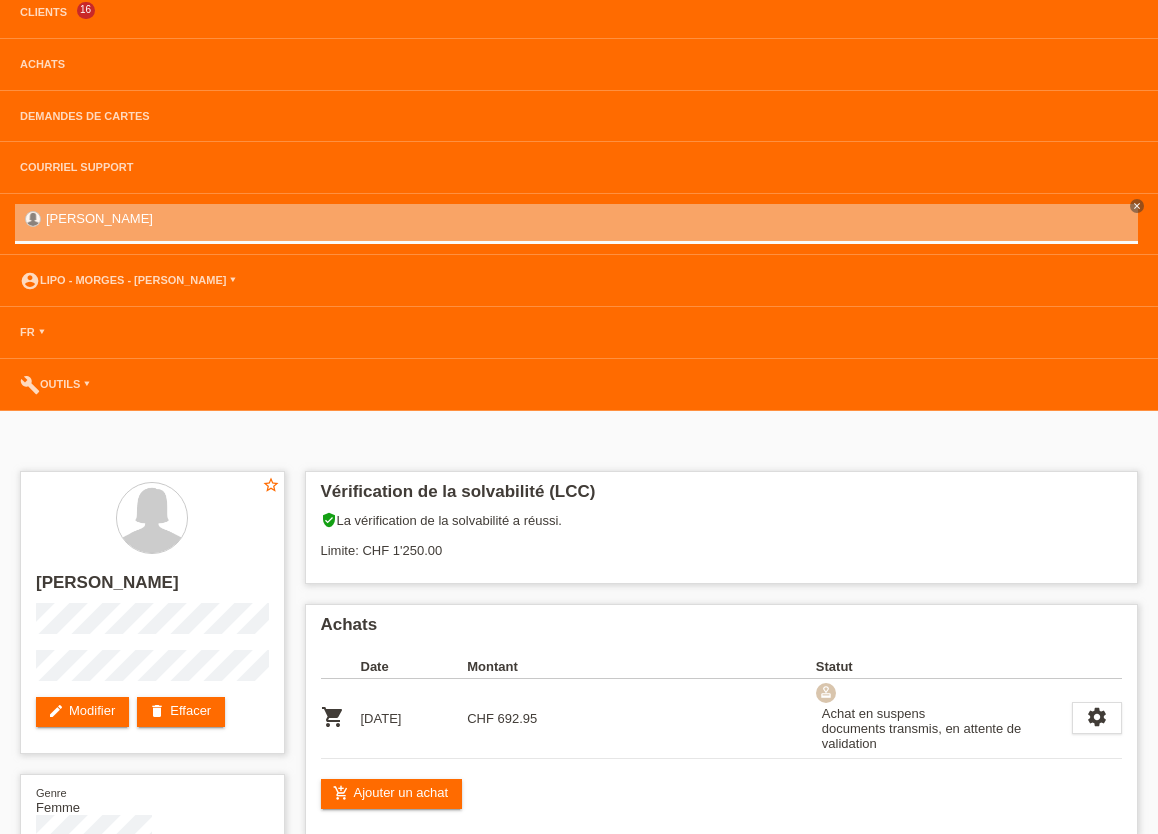 scroll, scrollTop: 0, scrollLeft: 0, axis: both 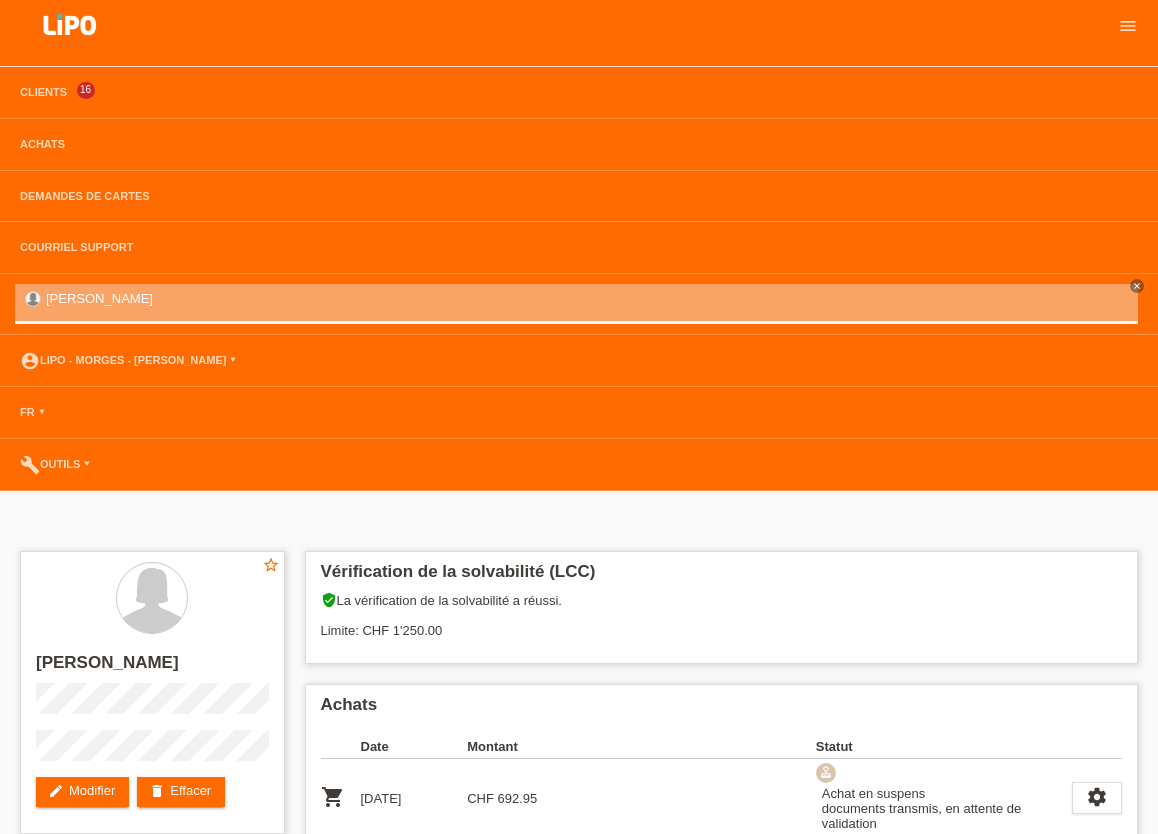 click on "Achats" at bounding box center [579, 145] 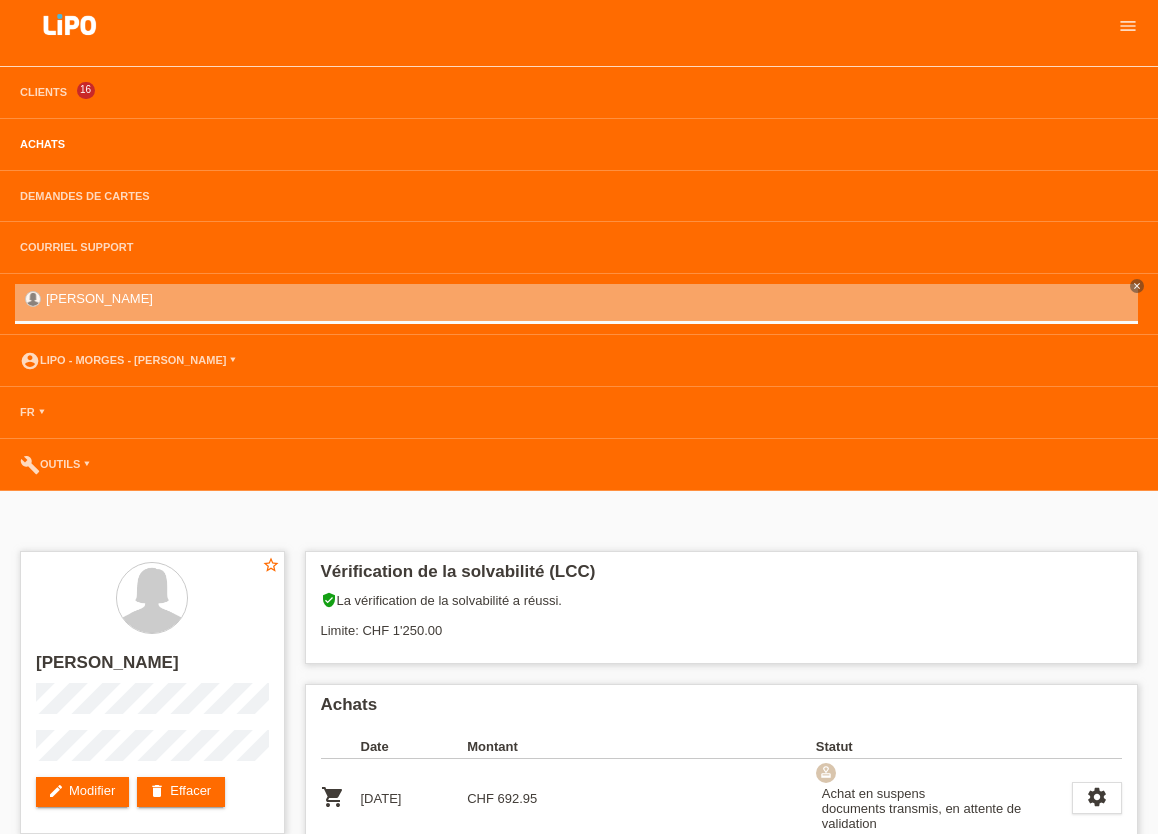 click on "Achats" at bounding box center (42, 144) 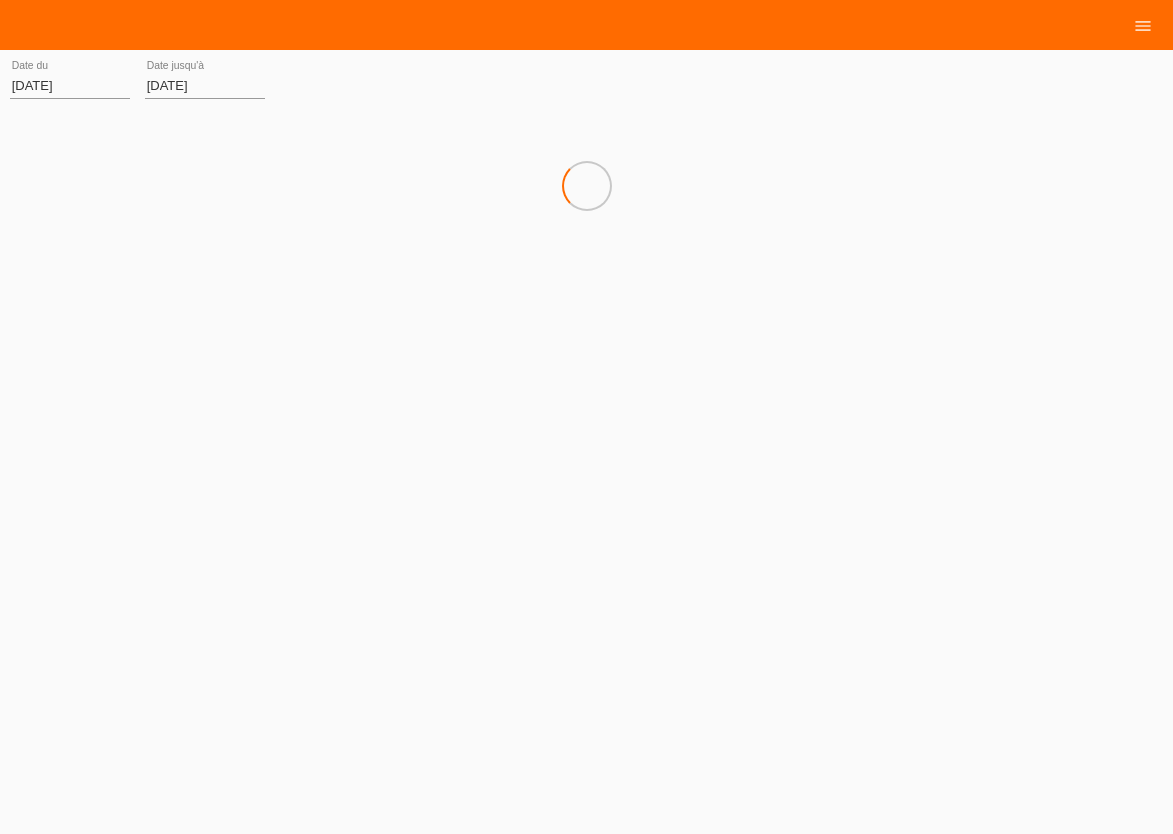 scroll, scrollTop: 0, scrollLeft: 0, axis: both 